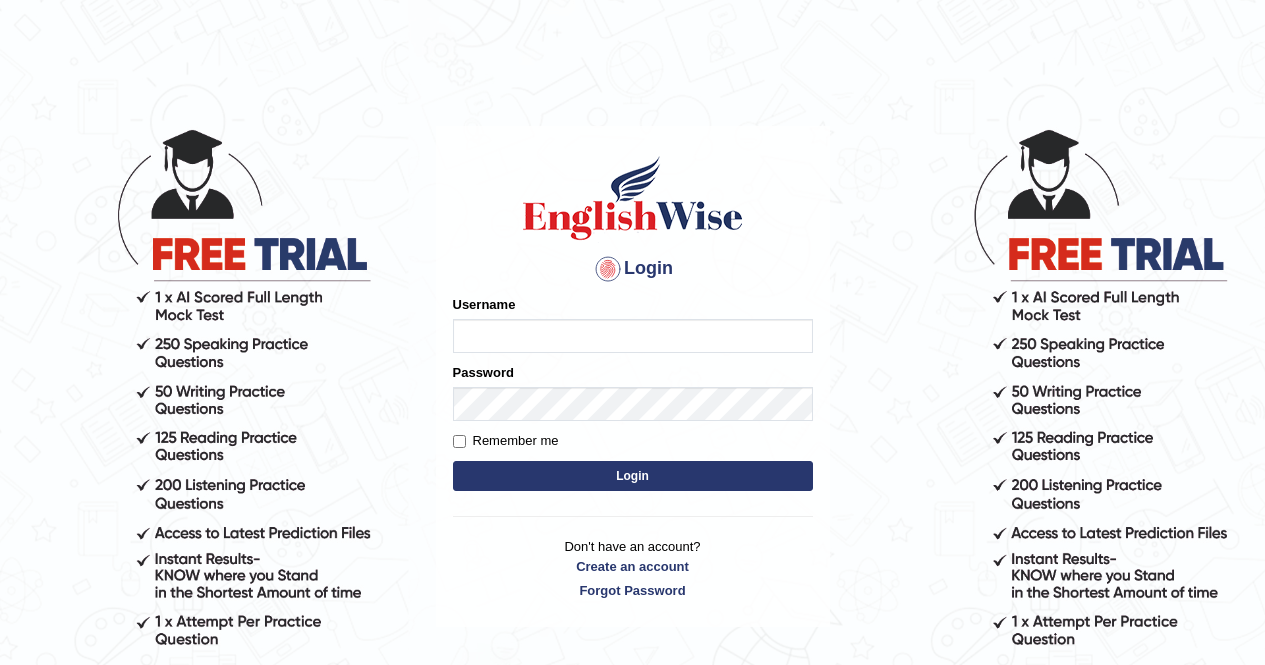 scroll, scrollTop: 0, scrollLeft: 0, axis: both 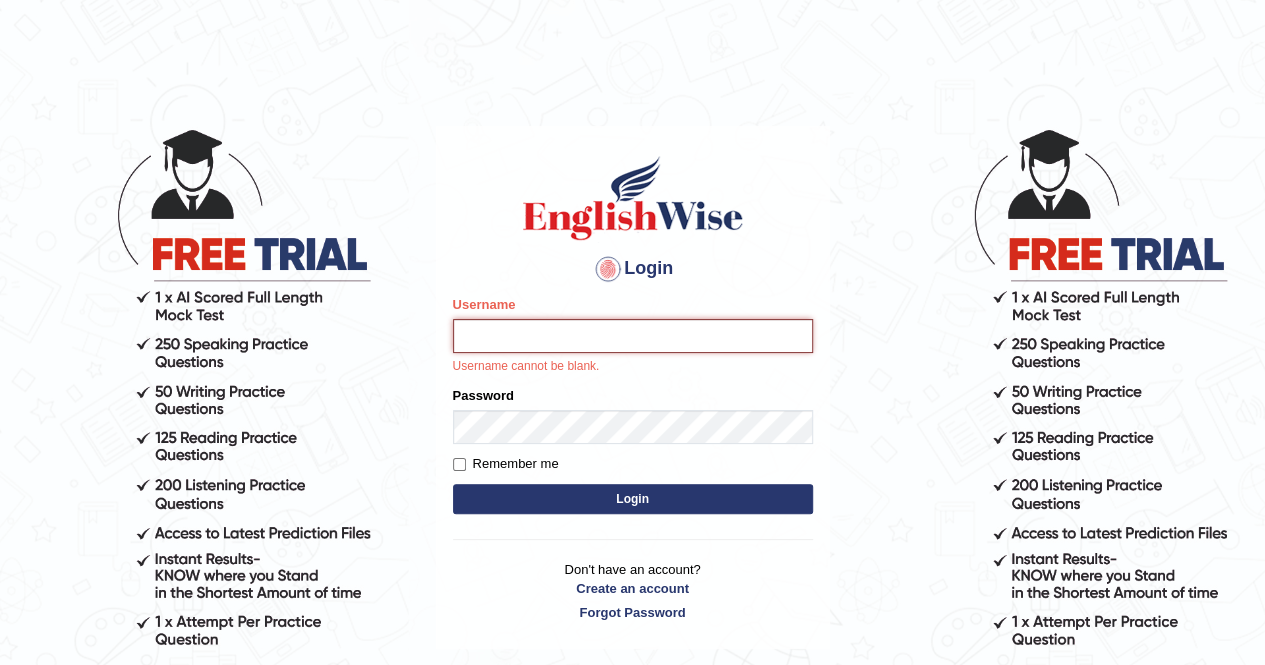 type on "anchalsheoran" 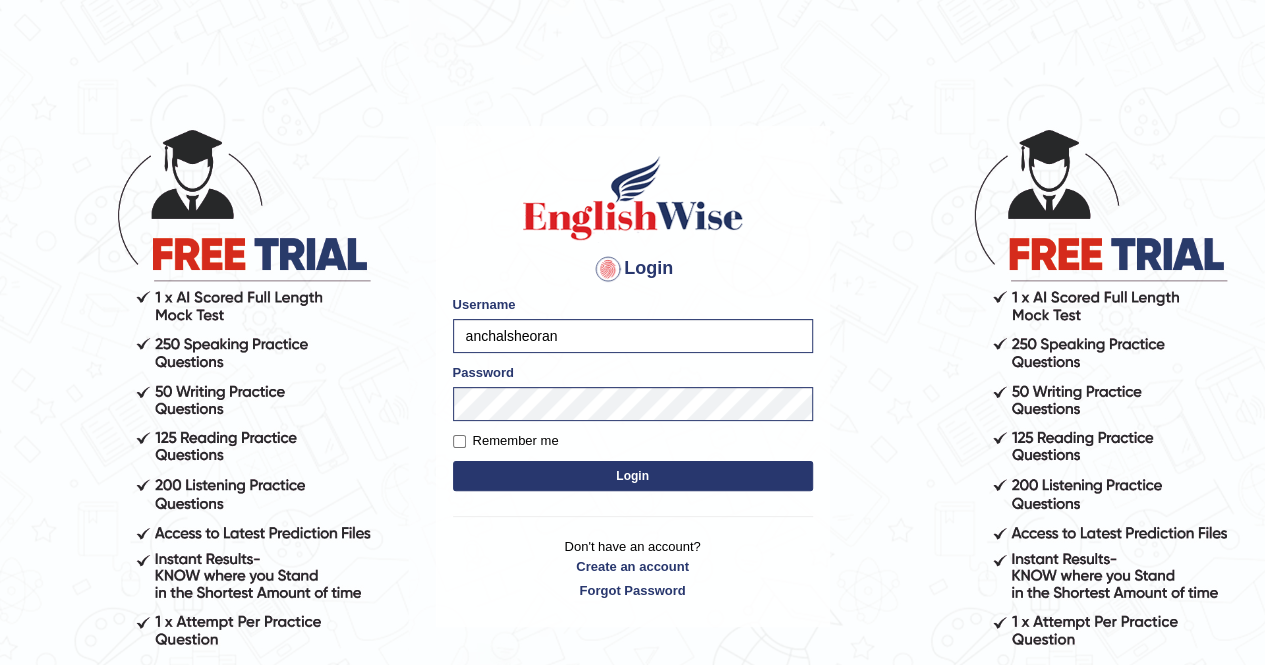 click on "Login" at bounding box center [633, 476] 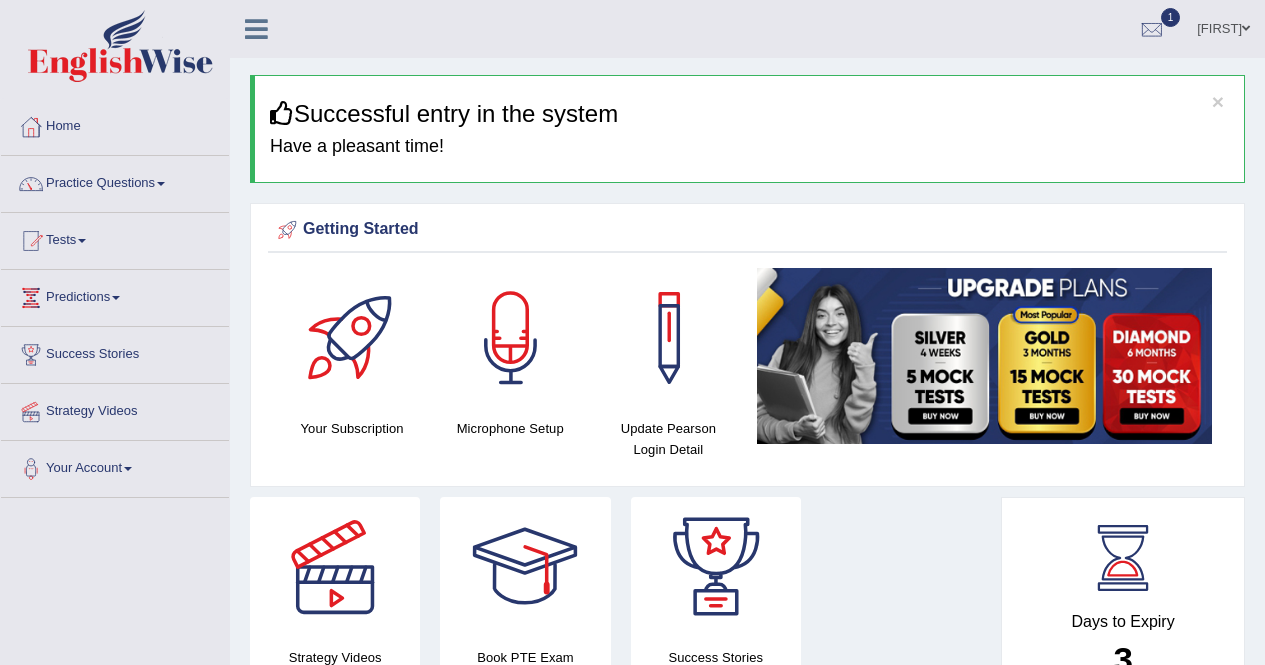 scroll, scrollTop: 0, scrollLeft: 0, axis: both 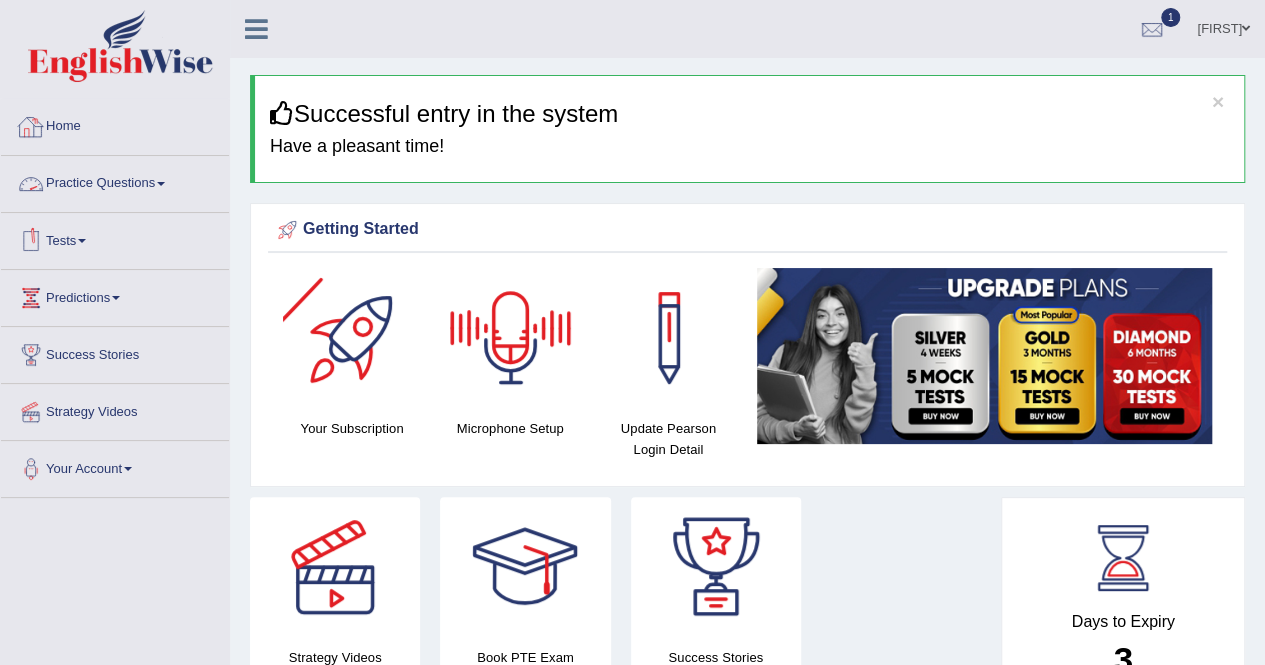 click on "Practice Questions" at bounding box center [115, 181] 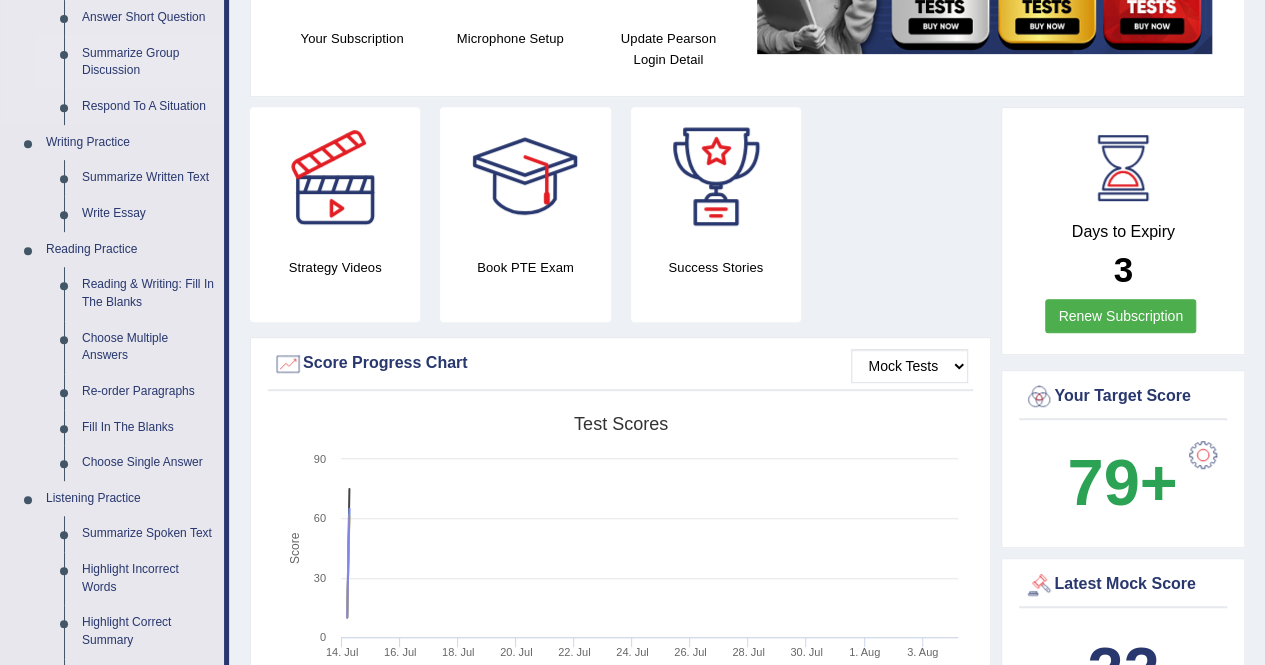 scroll, scrollTop: 436, scrollLeft: 0, axis: vertical 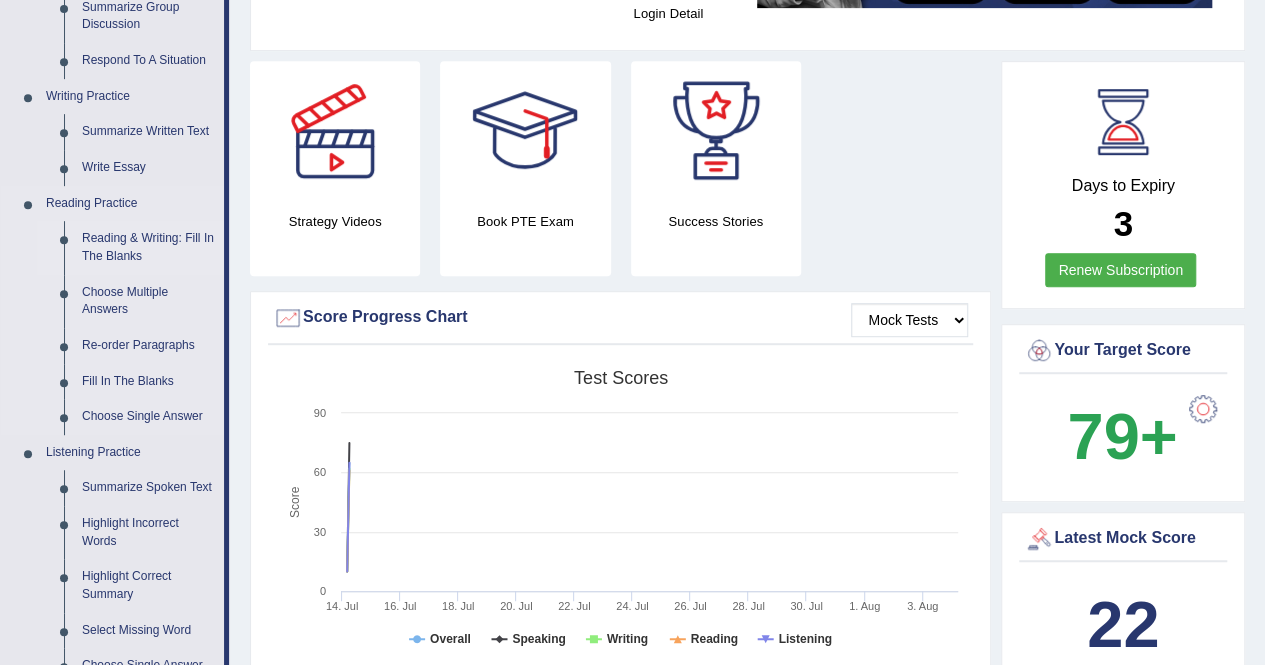 click on "Reading & Writing: Fill In The Blanks" at bounding box center [148, 247] 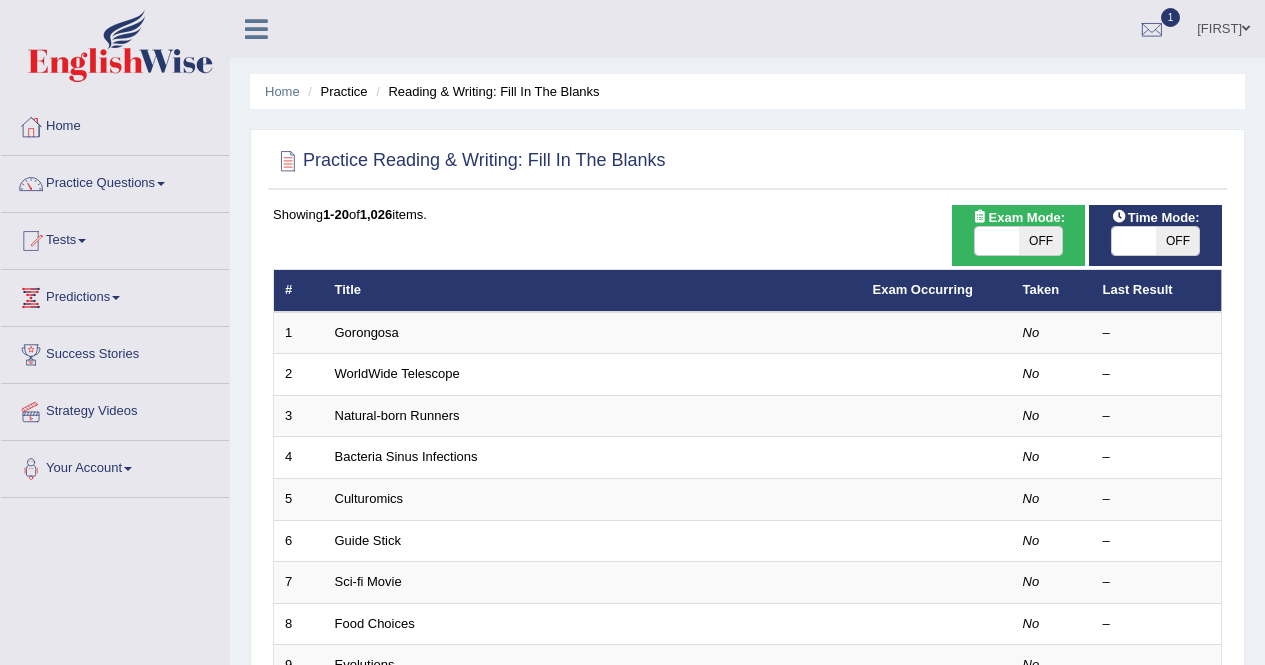 scroll, scrollTop: 25, scrollLeft: 0, axis: vertical 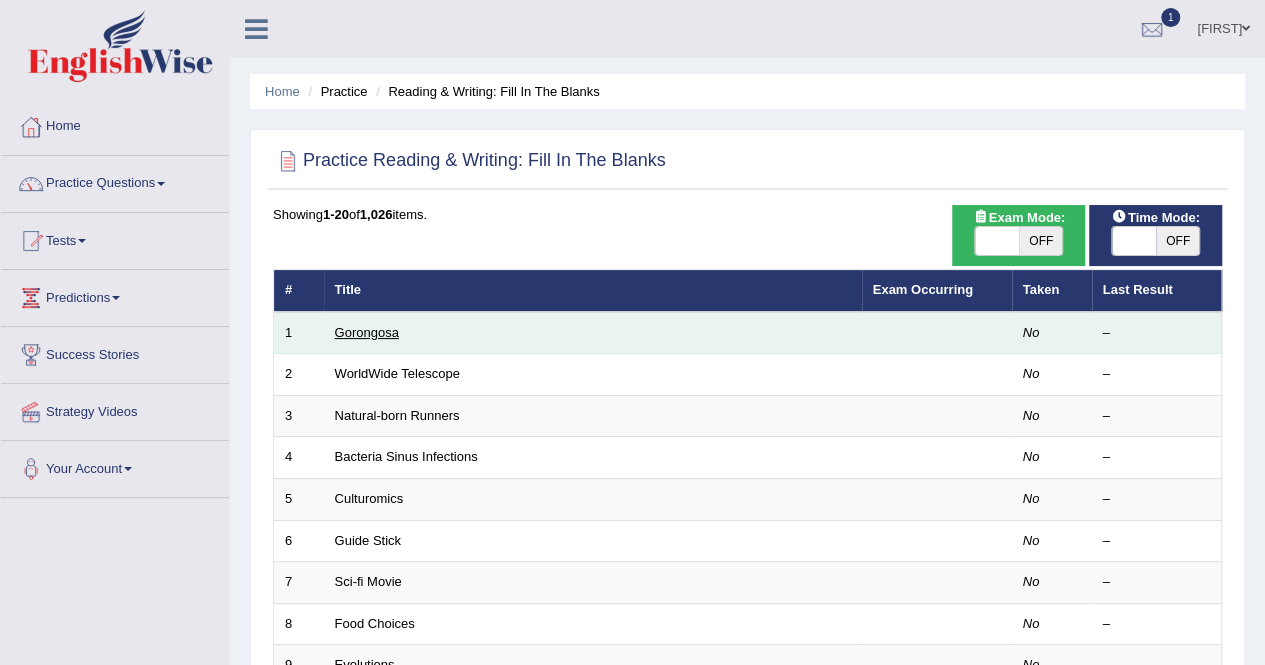 click on "Gorongosa" at bounding box center (367, 332) 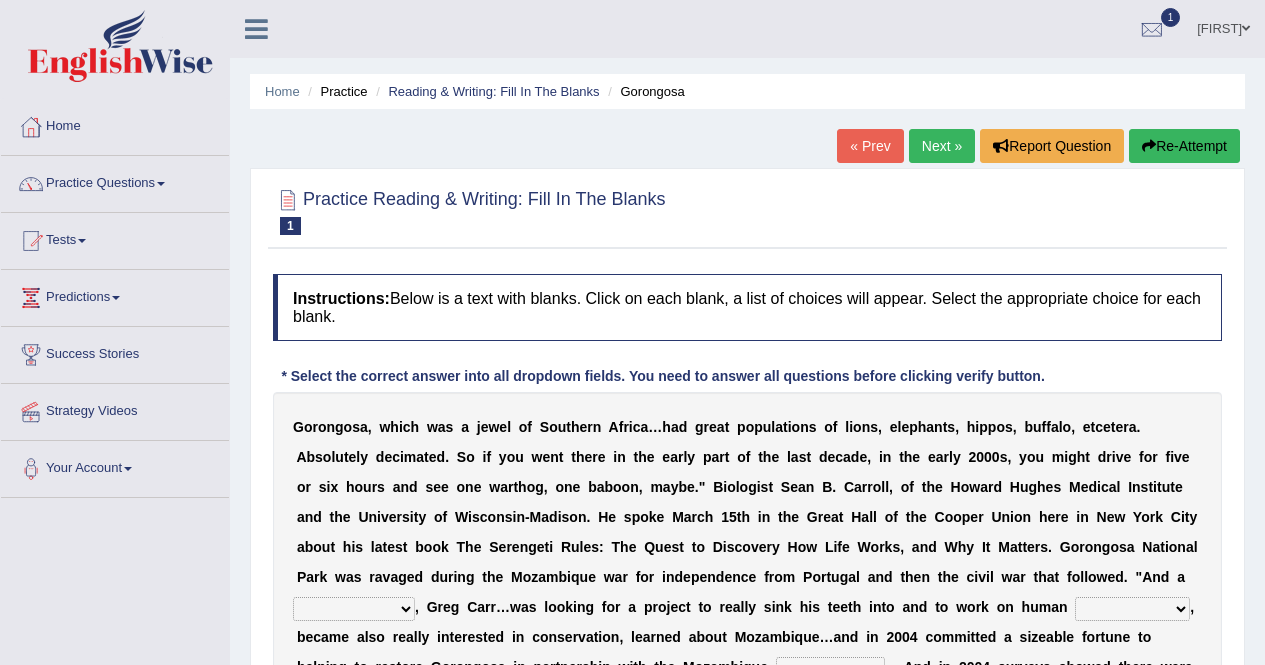 scroll, scrollTop: 0, scrollLeft: 0, axis: both 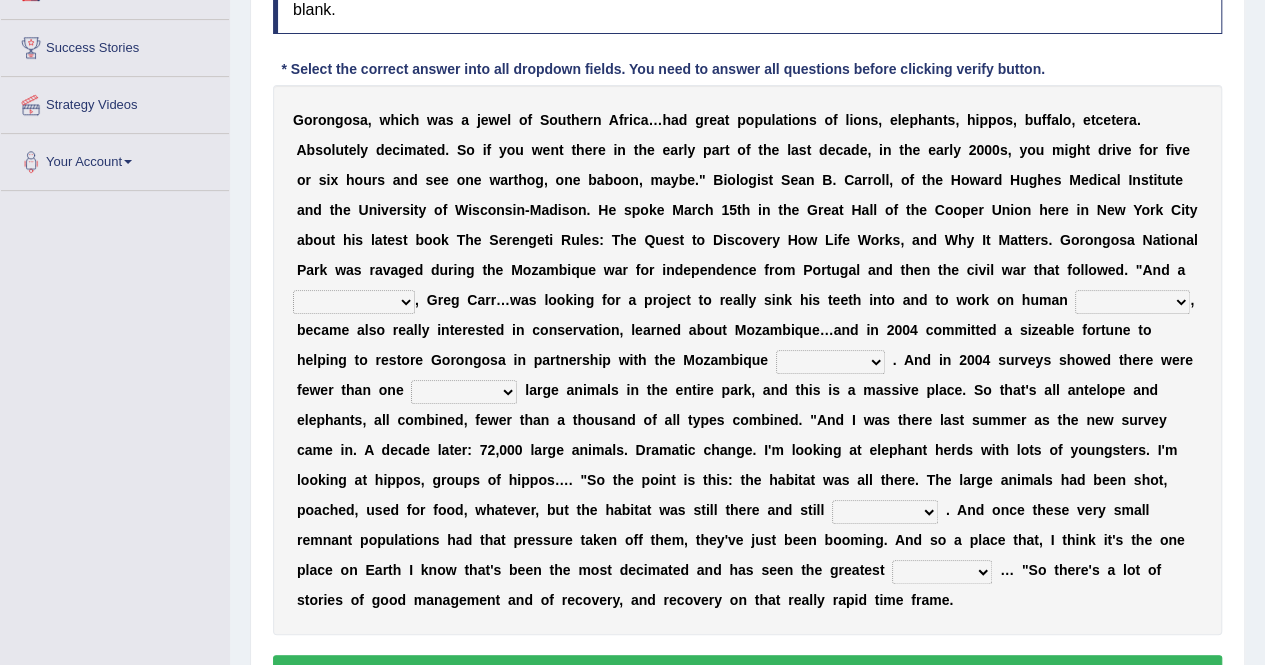 click on "G o r o n g o s a ,    w h i c h    w a s    a    j e w e l    o f    S o u t h e r n    A f r i c a … h a d    g r e a t    p o p u l a t i o n s    o f    l i o n s ,    e l e p h a n t s ,    h i p p o s ,    b u f f a l o ,    e t c e t e r a .    A b s o l u t e l y    d e c i m a t e d .    S o    i f    y o u    w e n t    t h e r e    i n    t h e    e a r l y    p a r t    o f    t h e    l a s t    d e c a d e ,    i n    t h e    e a r l y    2 0 0 0 s ,    y o u    m i g h t    d r i v e    f o r    f i v e    o r    s i x    h o u r s    a n d    s e e    o n e    w a r t h o g ,    o n e    b a b o o n ,    m a y b e . "    B i o l o g i s t    S e a n    B .    C a r r o l l ,    o f    t h e    H o w a r d    H u g h e s    M e d i c a l    I n s t i t u t e    a n d    t h e    U n i v e r s i t y    o f    W i s c o n s i n - M a d i s o n .    H e    s p o k e    M a r c h    1 5 t h    i n    t h e    G r e a t    H" at bounding box center (747, 360) 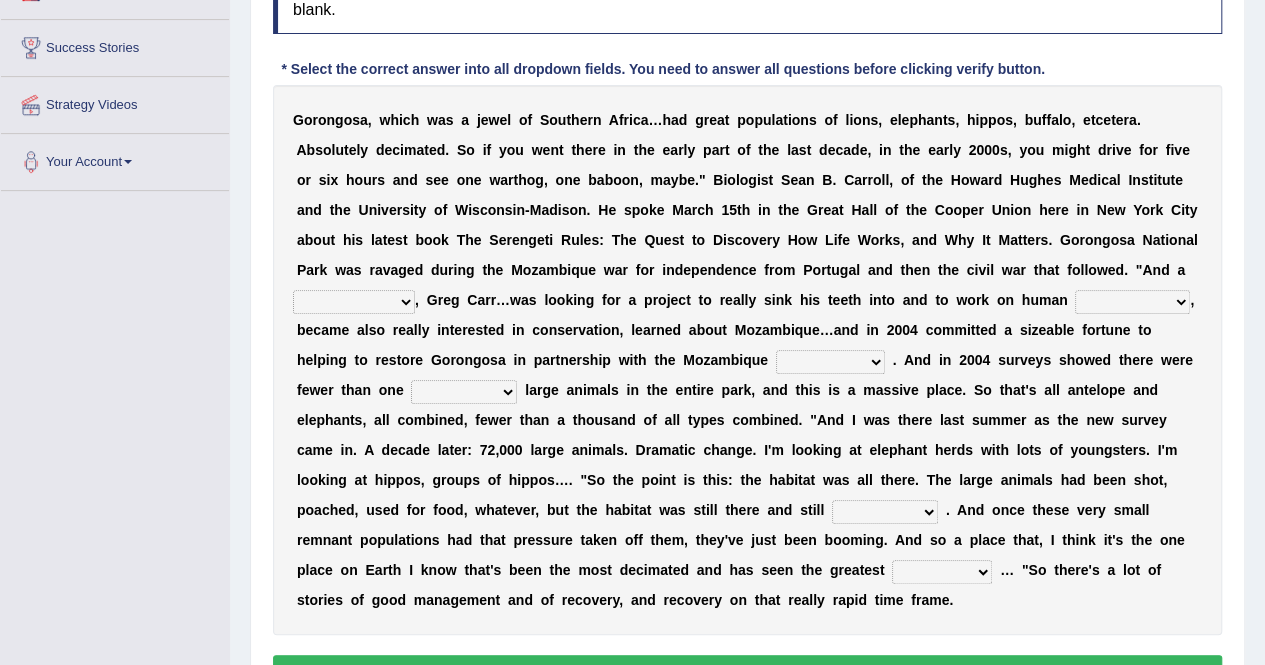 click on "passion solstice ballast philanthropist" at bounding box center [354, 302] 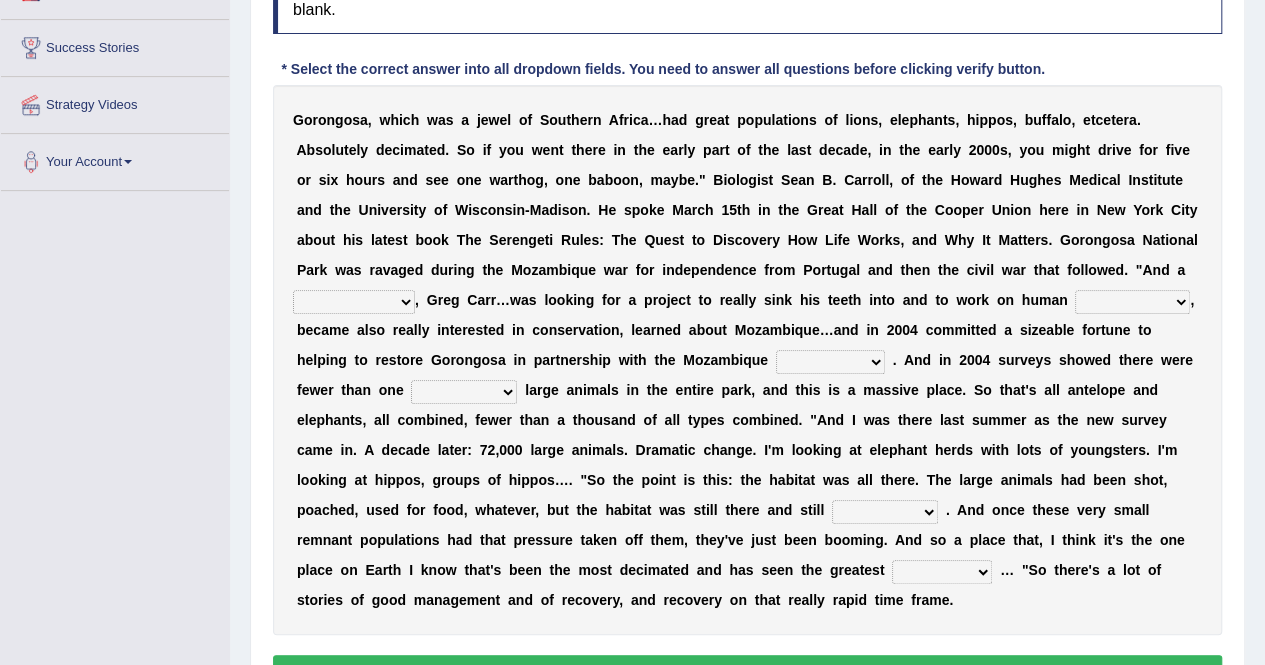 click on "passion solstice ballast philanthropist" at bounding box center [354, 302] 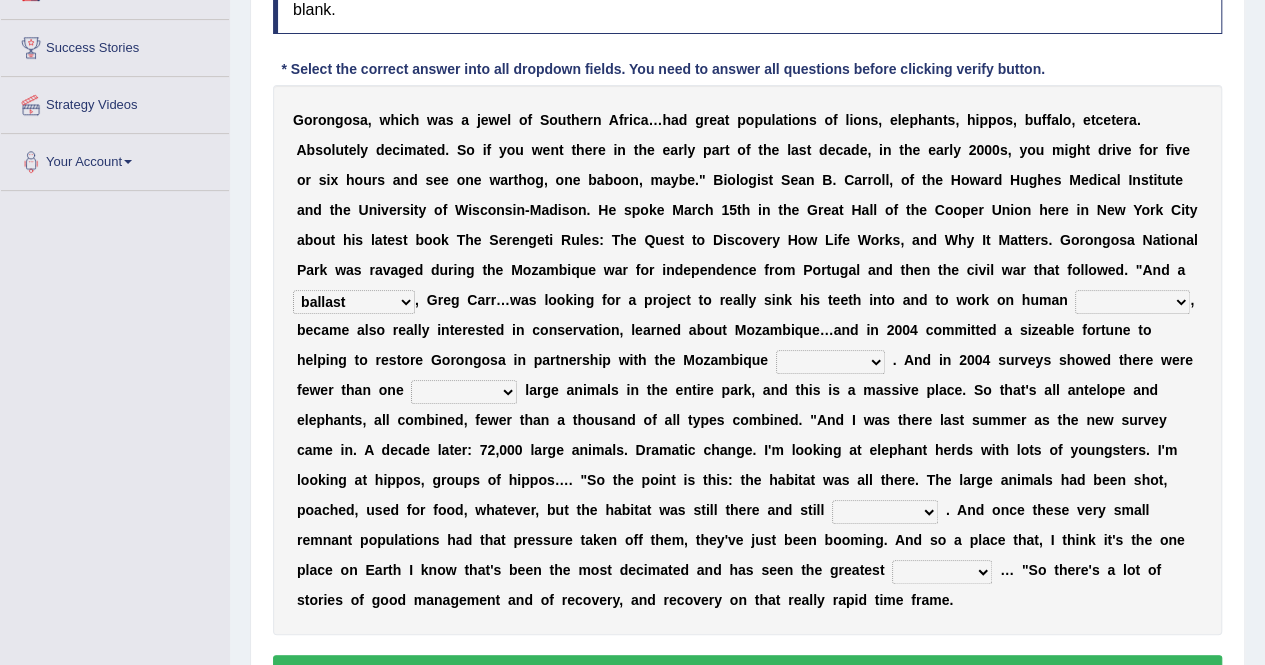 click on "G o r o n g o s a ,    w h i c h    w a s    a    j e w e l    o f    S o u t h e r n    A f r i c a … h a d    g r e a t    p o p u l a t i o n s    o f    l i o n s ,    e l e p h a n t s ,    h i p p o s ,    b u f f a l o ,    e t c e t e r a .    A b s o l u t e l y    d e c i m a t e d .    S o    i f    y o u    w e n t    t h e r e    i n    t h e    e a r l y    p a r t    o f    t h e    l a s t    d e c a d e ,    i n    t h e    e a r l y    2 0 0 0 s ,    y o u    m i g h t    d r i v e    f o r    f i v e    o r    s i x    h o u r s    a n d    s e e    o n e    w a r t h o g ,    o n e    b a b o o n ,    m a y b e . "    B i o l o g i s t    S e a n    B .    C a r r o l l ,    o f    t h e    H o w a r d    H u g h e s    M e d i c a l    I n s t i t u t e    a n d    t h e    U n i v e r s i t y    o f    W i s c o n s i n - M a d i s o n .    H e    s p o k e    M a r c h    1 5 t h    i n    t h e    G r e a t    H" at bounding box center [747, 360] 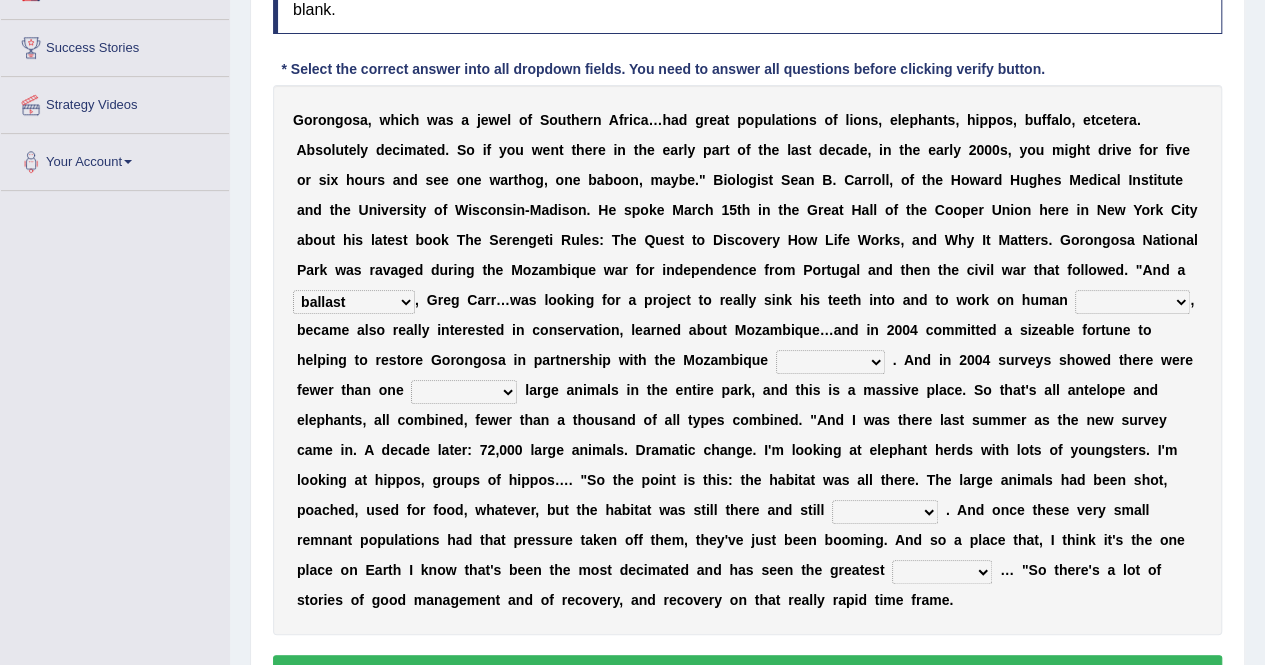 click on "passion solstice ballast philanthropist" at bounding box center [354, 302] 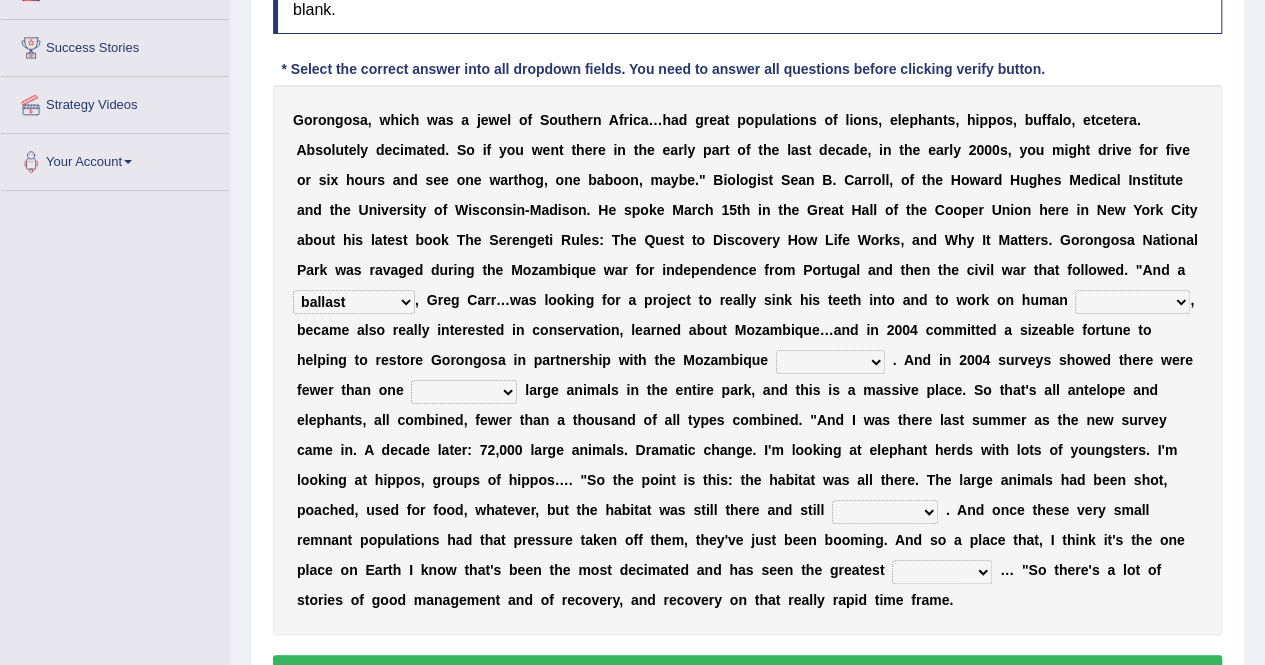 select on "passion" 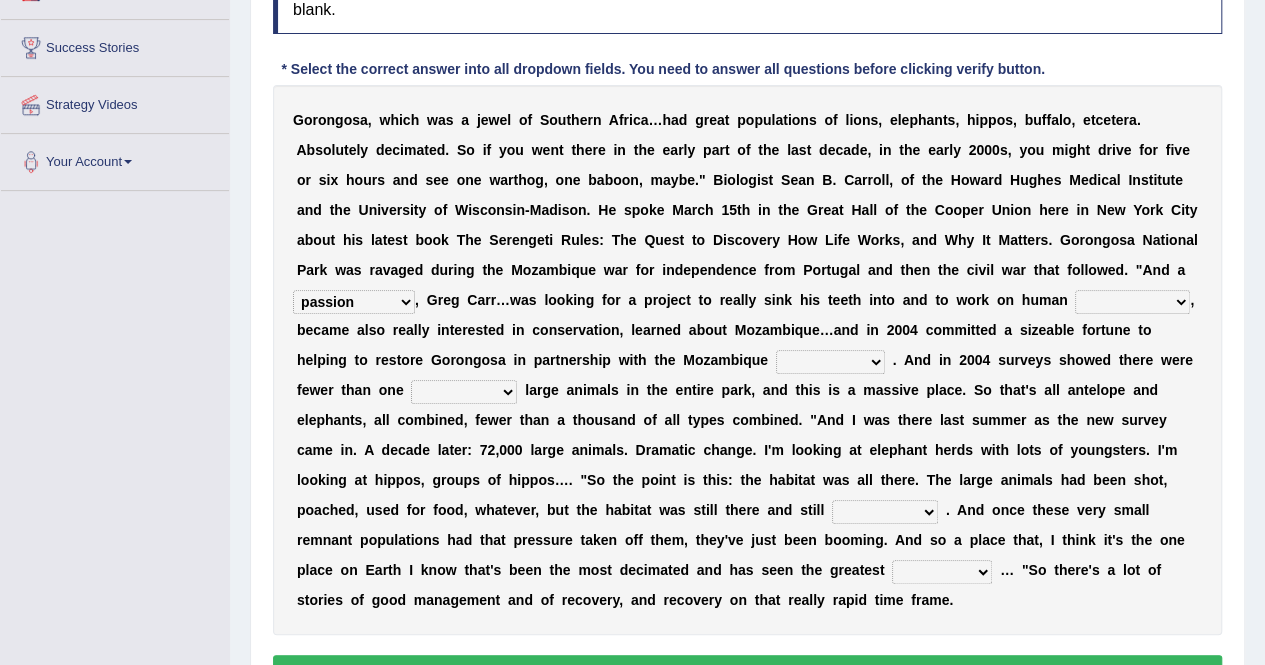 click on "negligence prevalence development malevolence" at bounding box center [1132, 302] 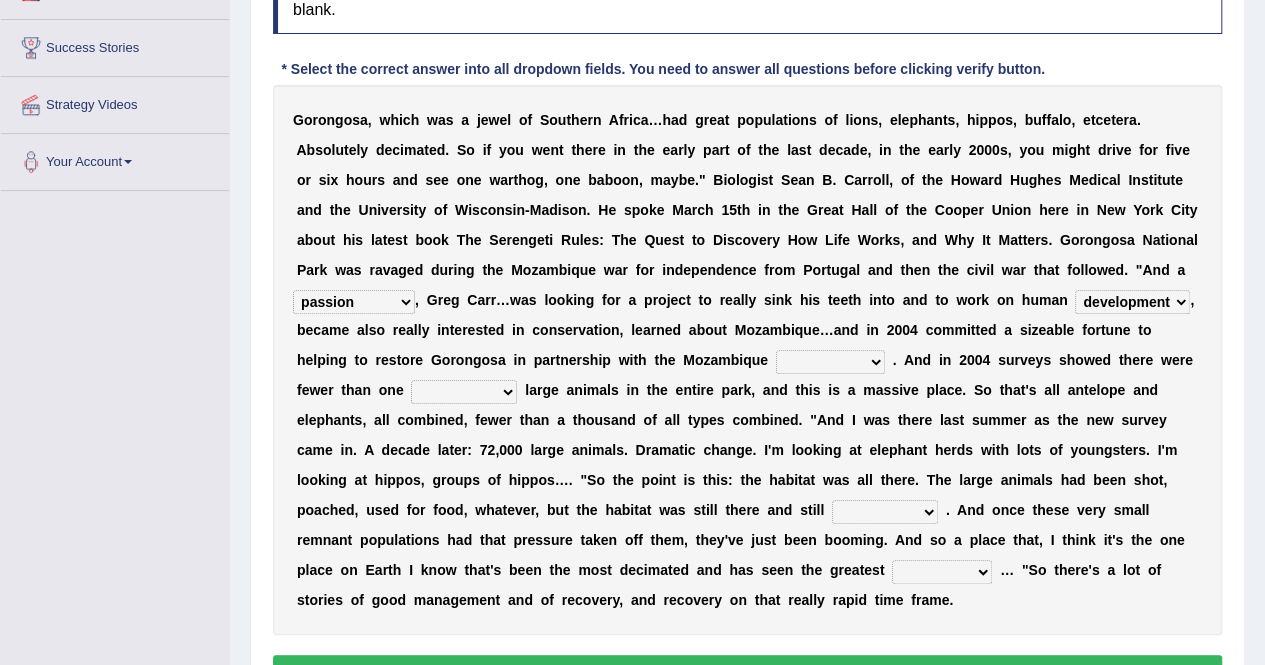 click on "parliament semanticist government journalist" at bounding box center (830, 362) 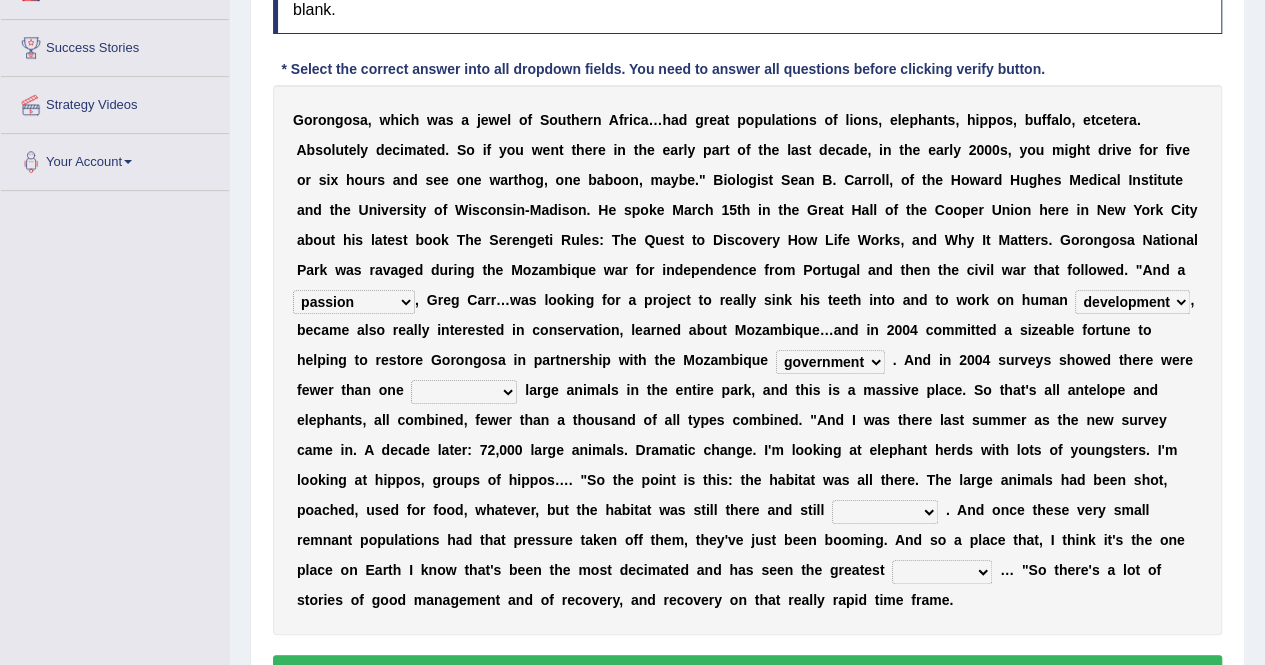click on "parliament semanticist government journalist" at bounding box center (830, 362) 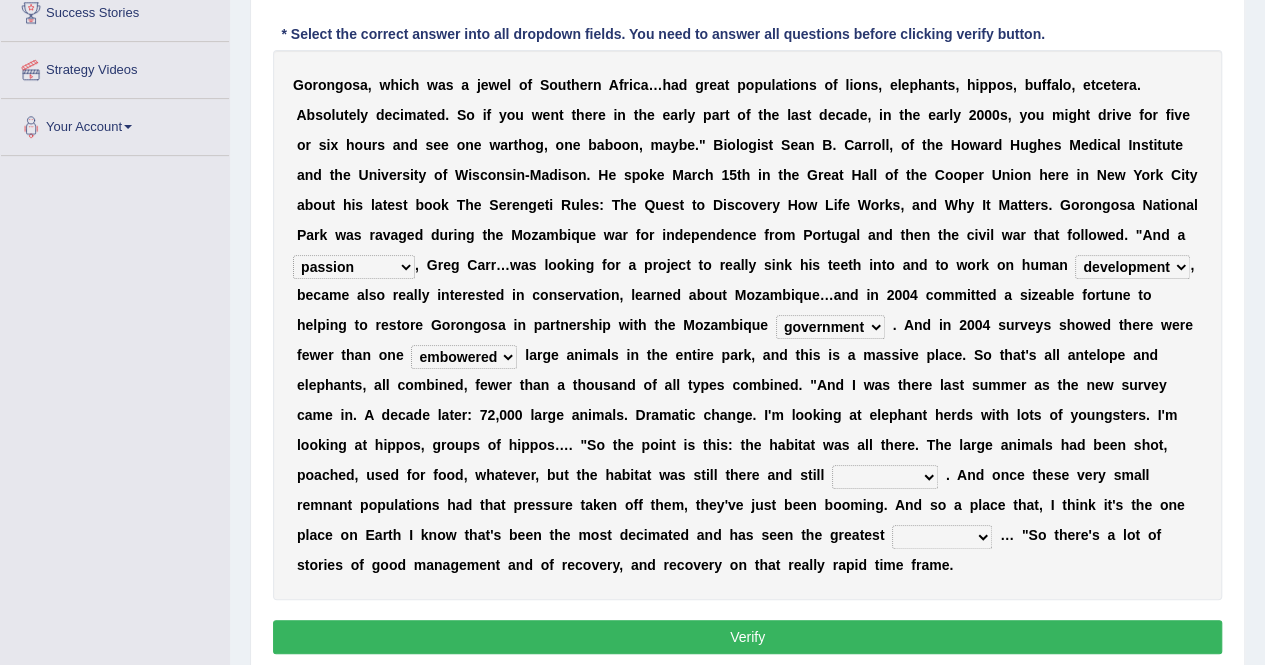scroll, scrollTop: 343, scrollLeft: 0, axis: vertical 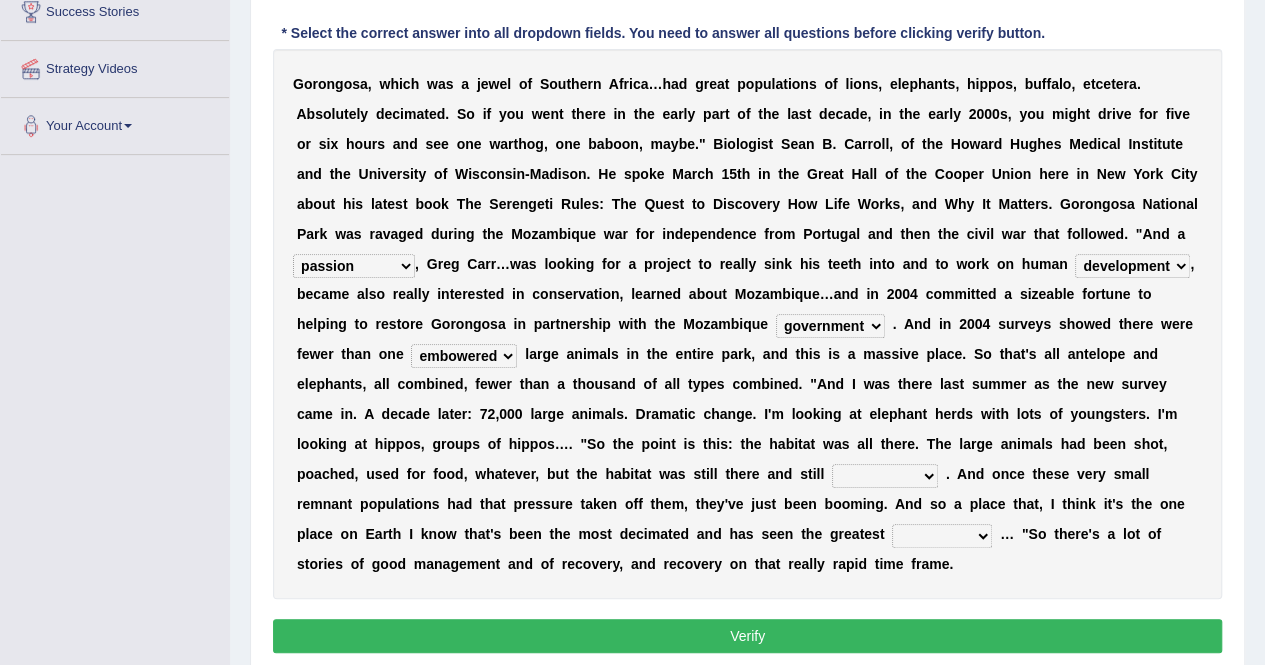 click on "assertive incidental compulsive productive" at bounding box center (885, 476) 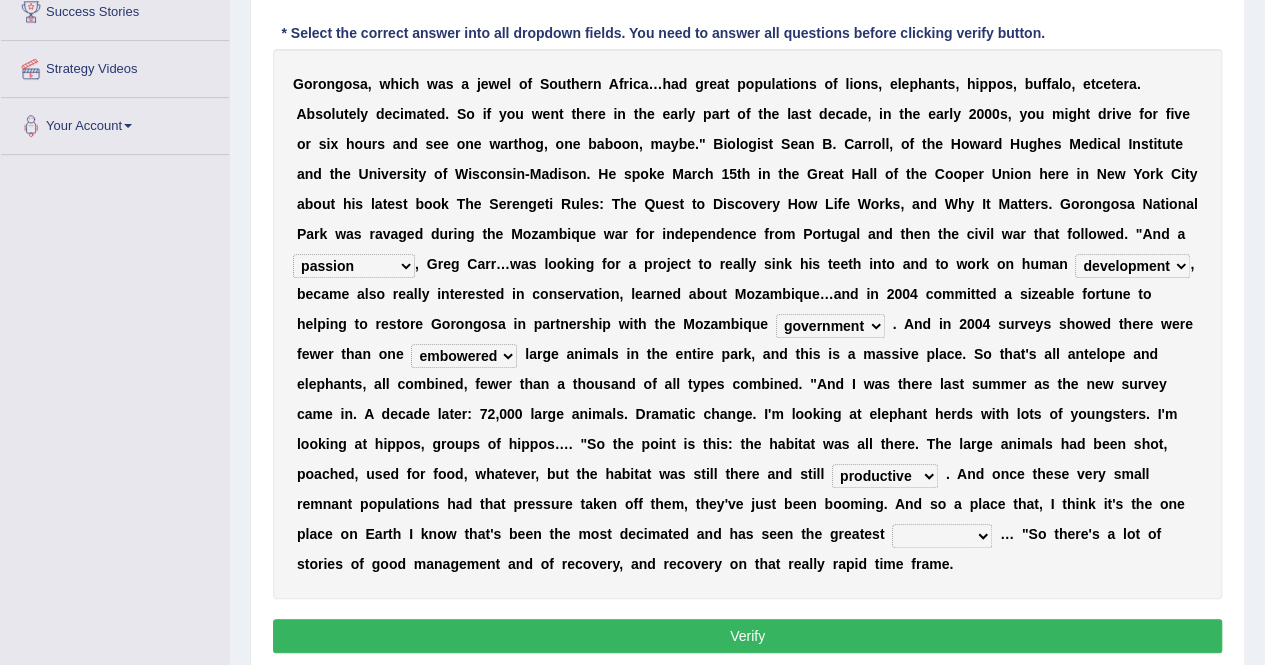 scroll, scrollTop: 420, scrollLeft: 0, axis: vertical 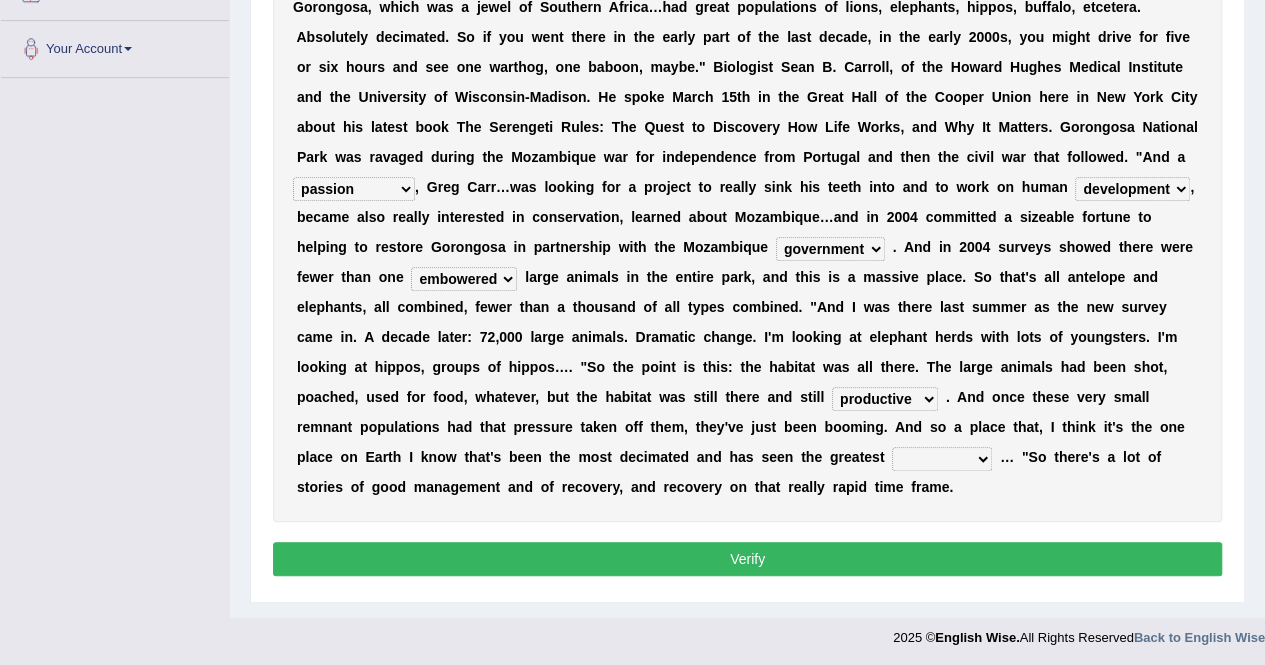 click on "recovery efficacy golly stumpy" at bounding box center (942, 459) 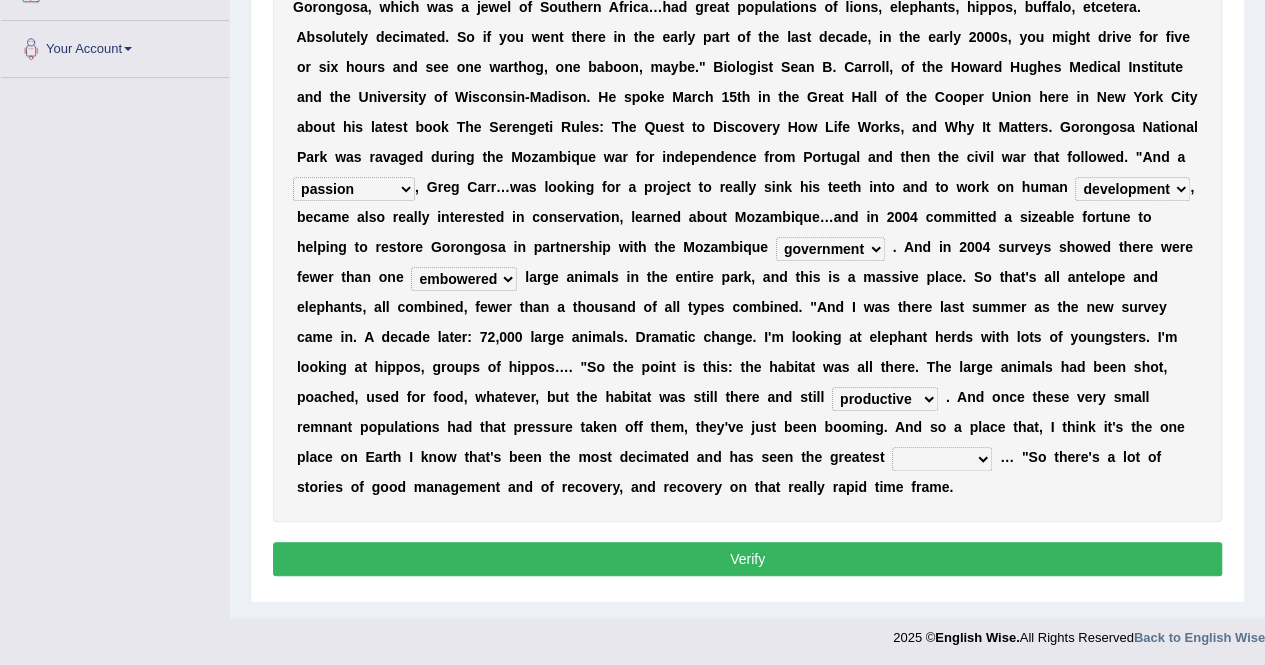 select on "recovery" 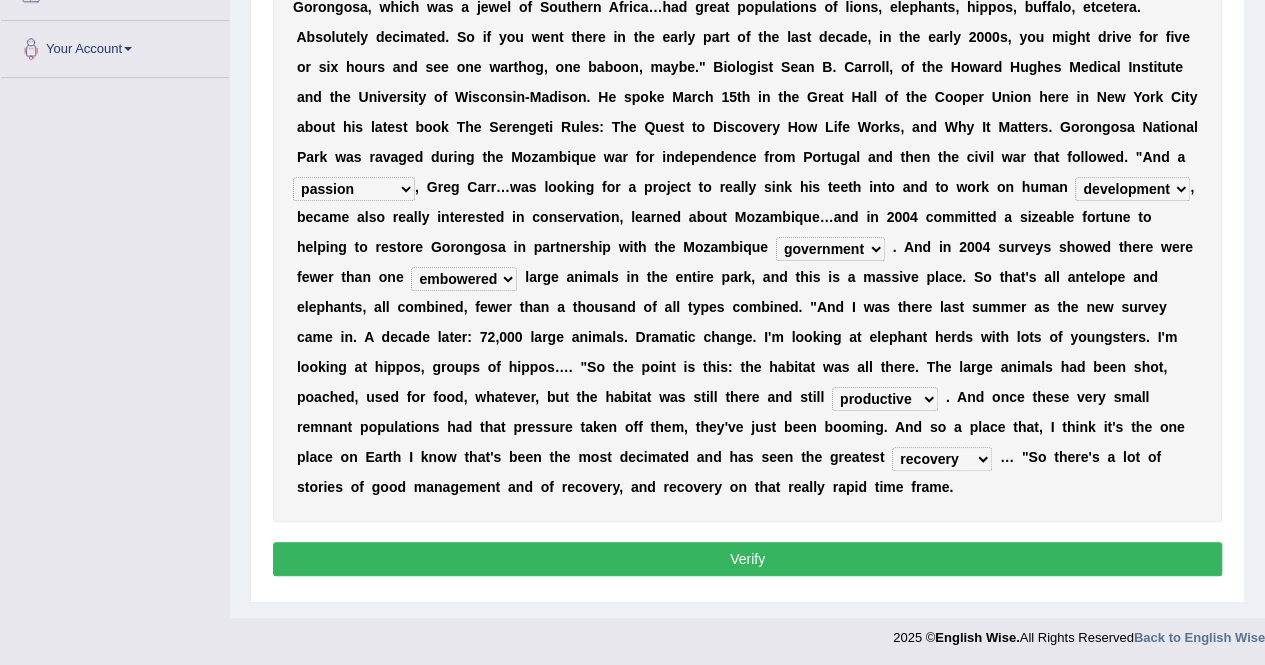 click on "recovery efficacy golly stumpy" at bounding box center [942, 459] 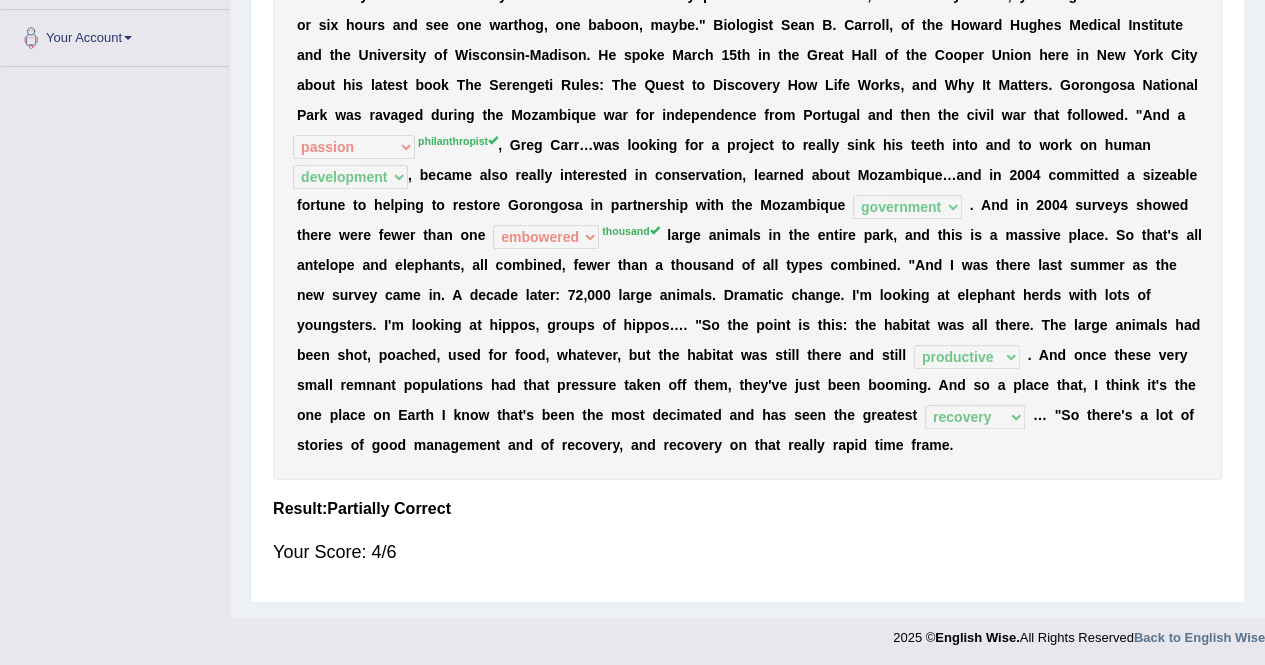 scroll, scrollTop: 0, scrollLeft: 0, axis: both 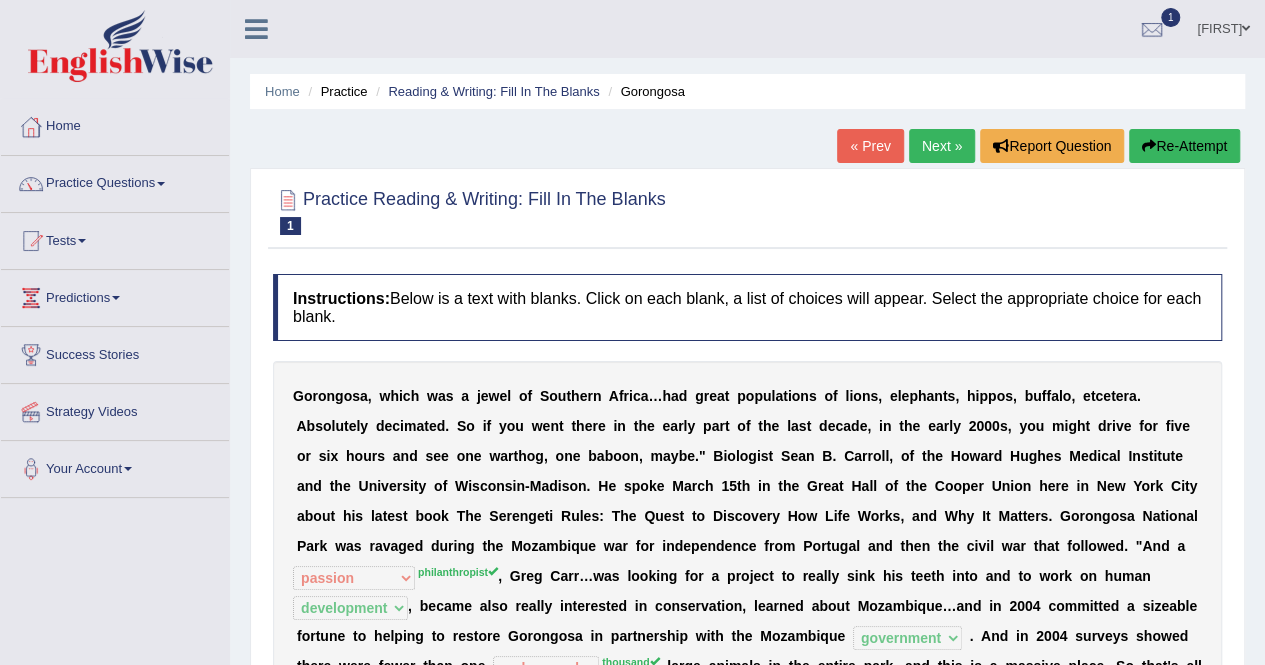 click on "Re-Attempt" at bounding box center (1184, 146) 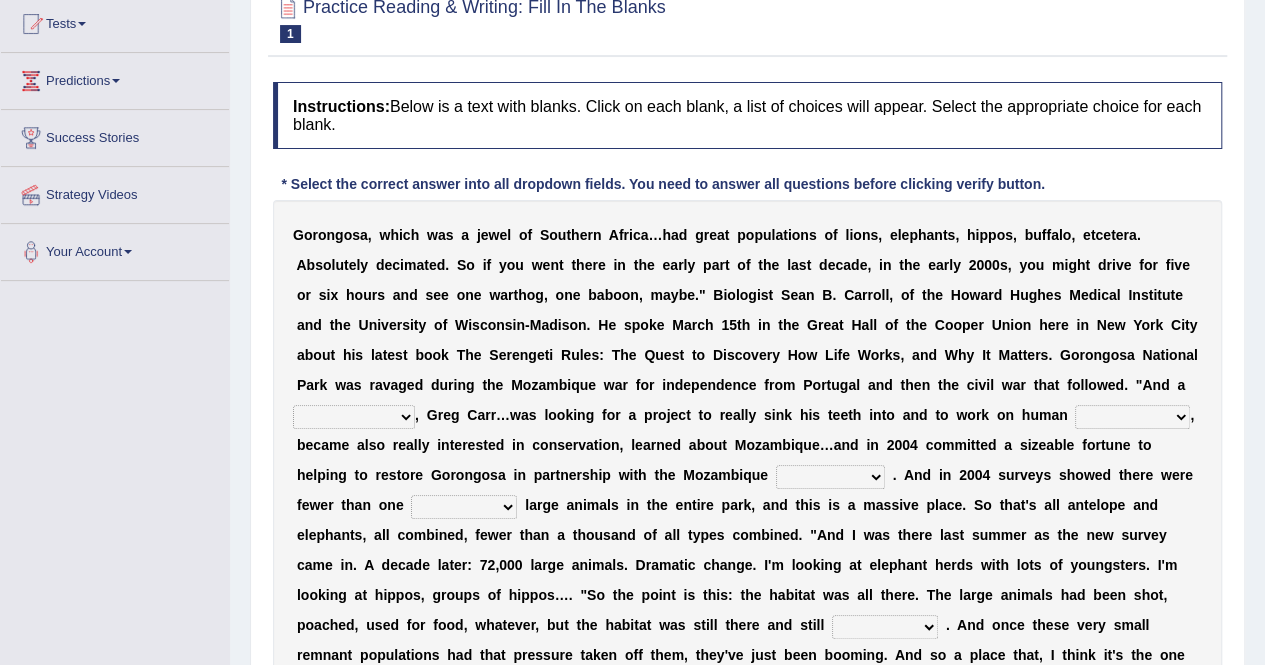 scroll, scrollTop: 0, scrollLeft: 0, axis: both 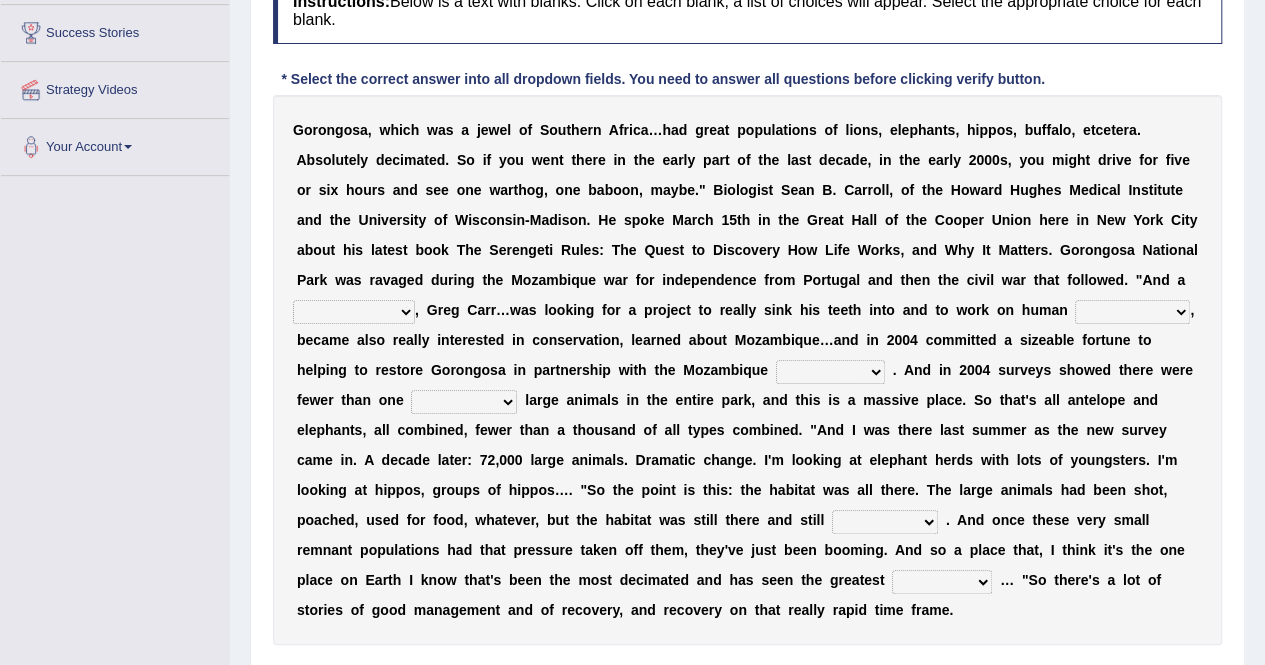 click on "passion solstice ballast philanthropist" at bounding box center (354, 312) 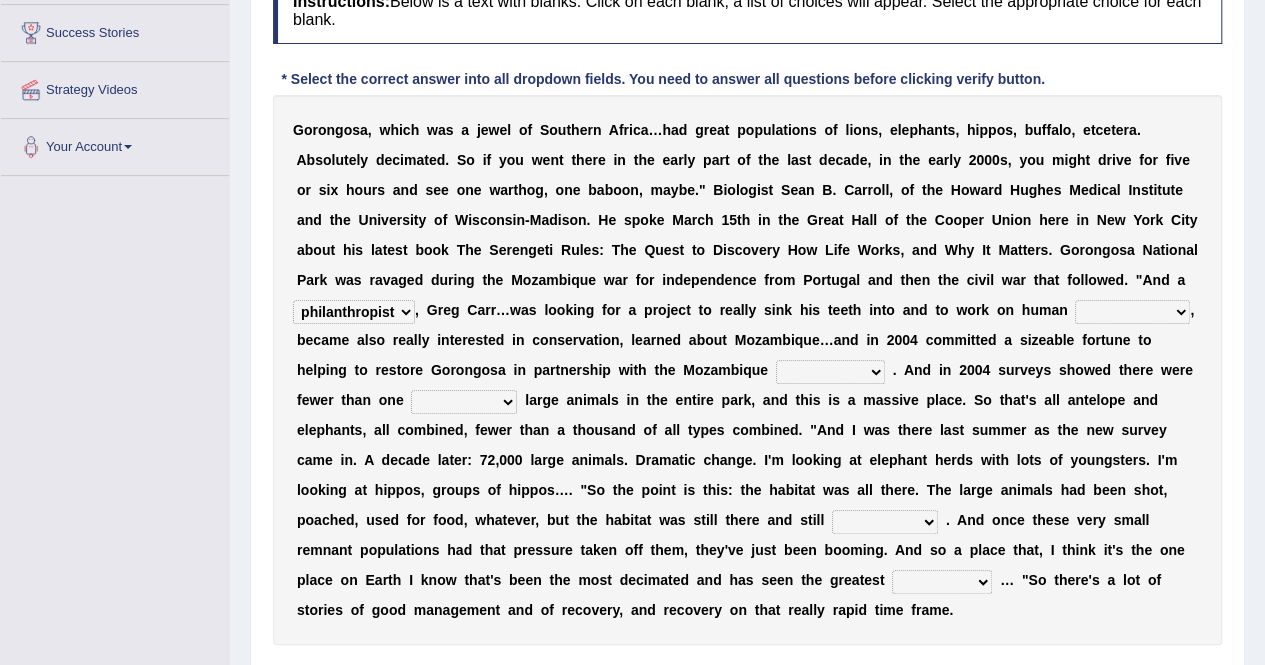 click on "negligence prevalence development malevolence" at bounding box center (1132, 312) 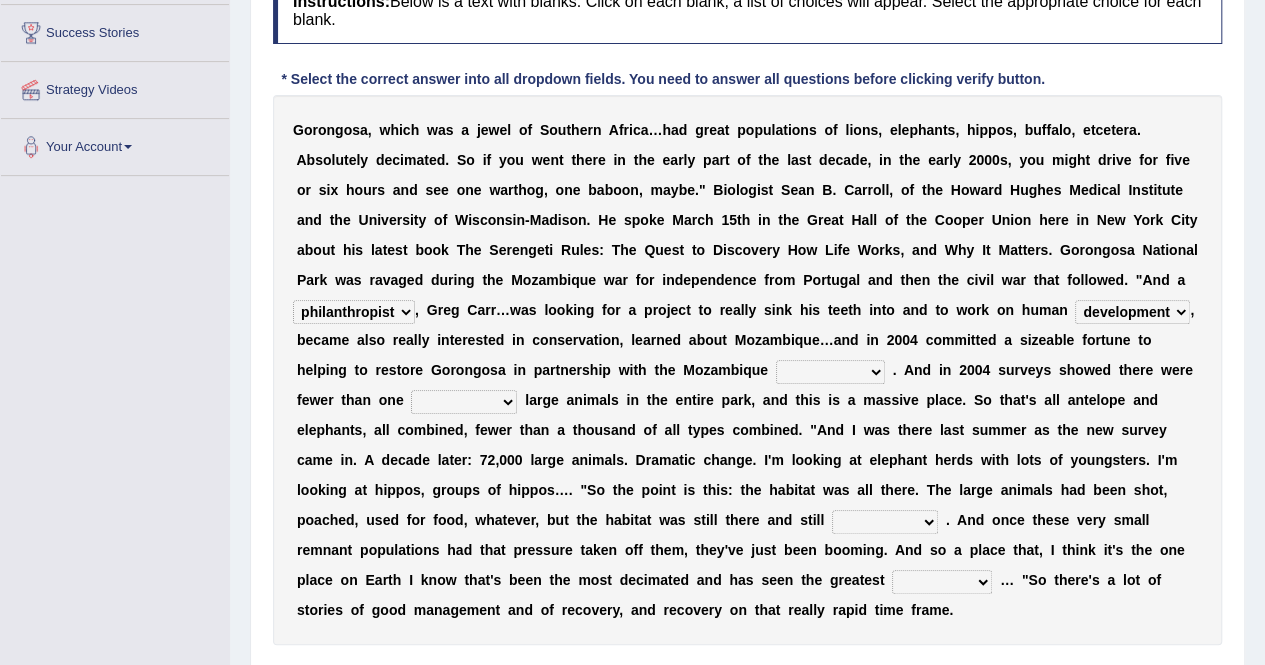 click on "negligence prevalence development malevolence" at bounding box center [1132, 312] 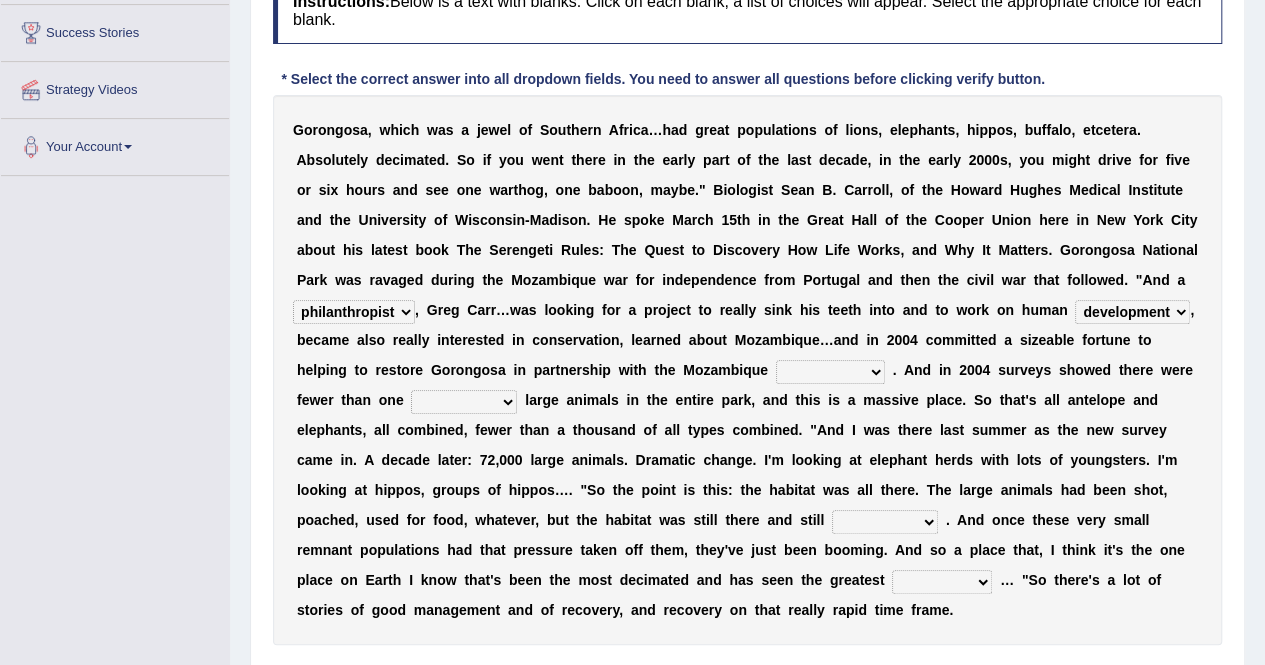 click on "parliament semanticist government journalist" at bounding box center (830, 372) 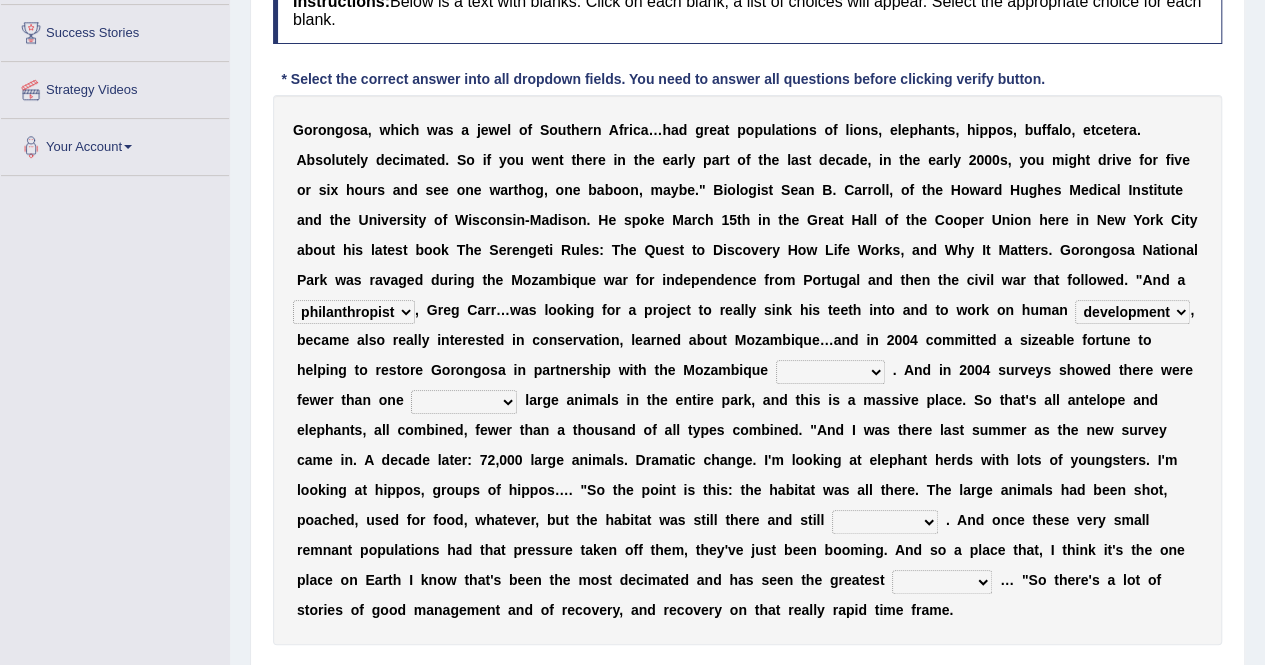 select on "government" 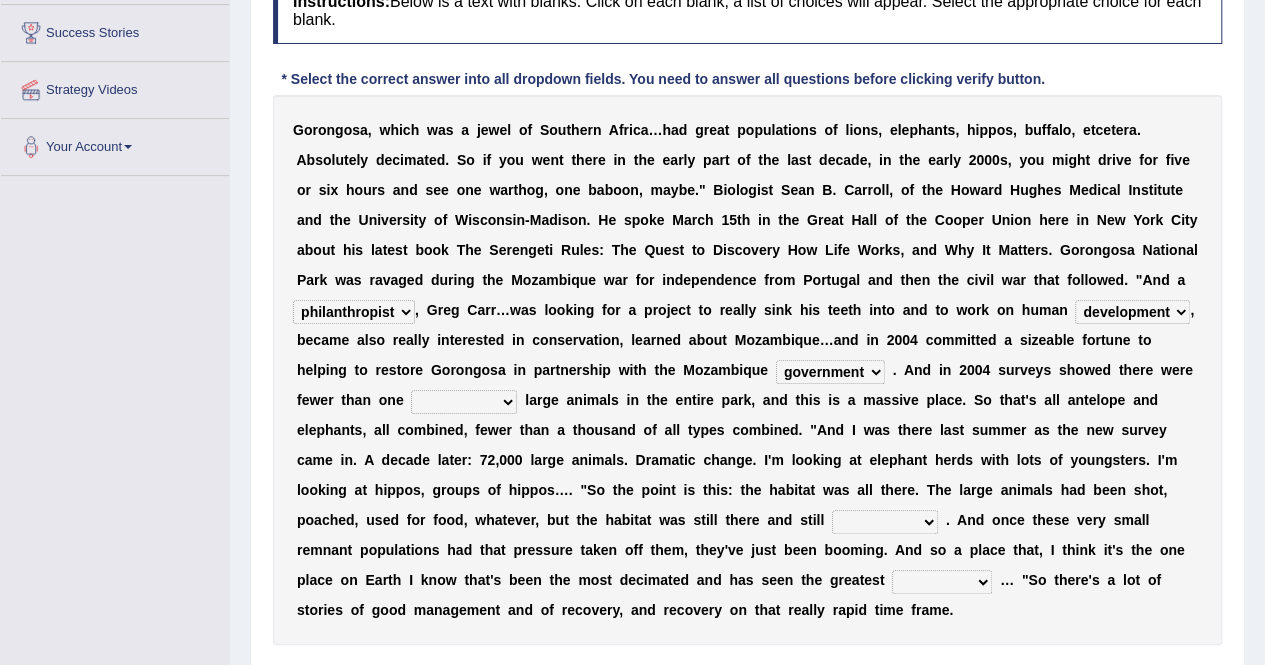 click on "deflowered embowered roundest thousand" at bounding box center [464, 402] 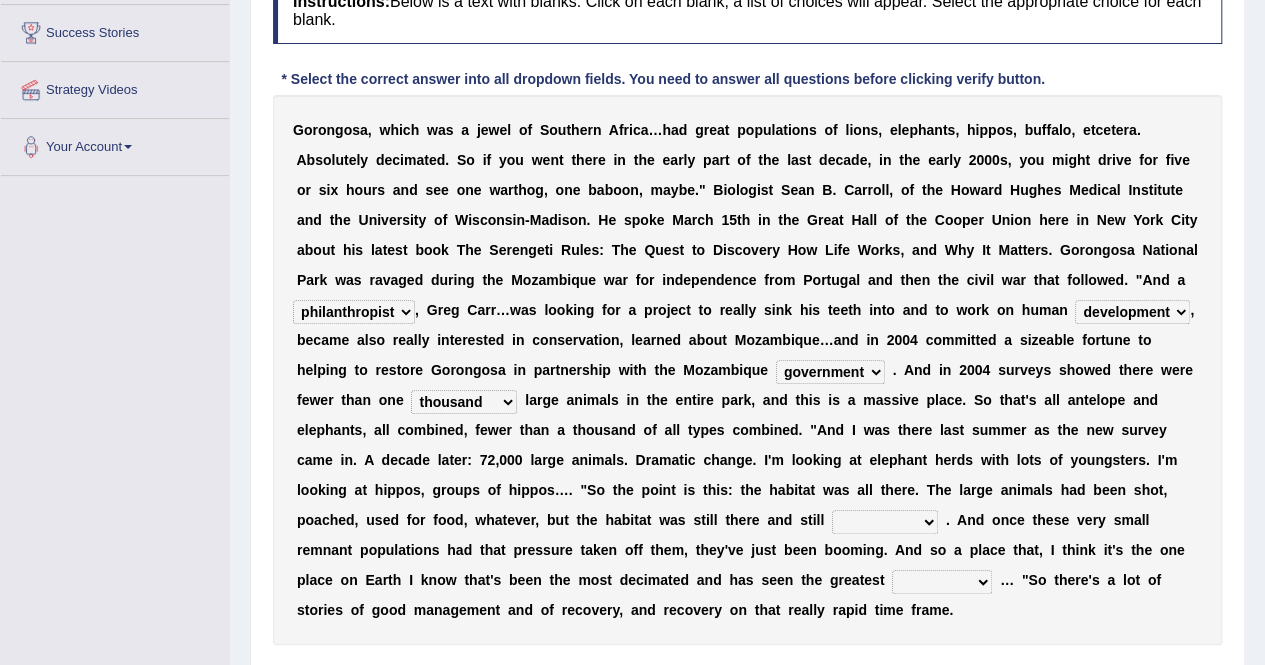 click on "deflowered embowered roundest thousand" at bounding box center (464, 402) 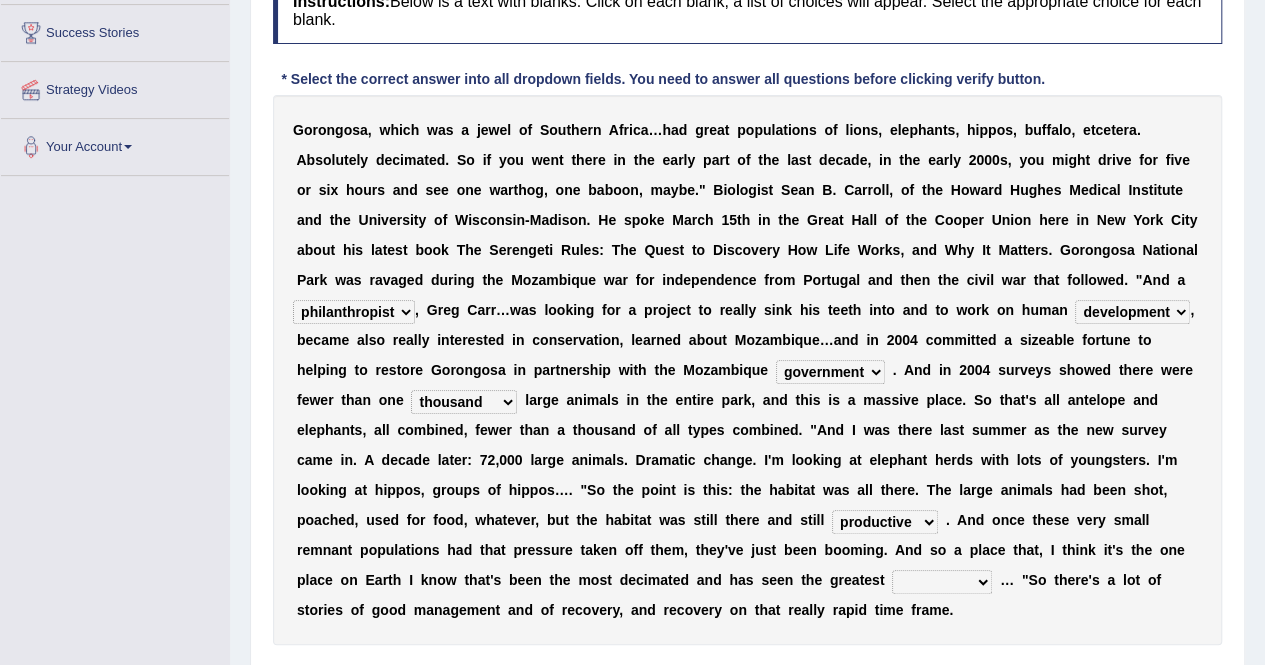 click on "assertive incidental compulsive productive" at bounding box center [885, 522] 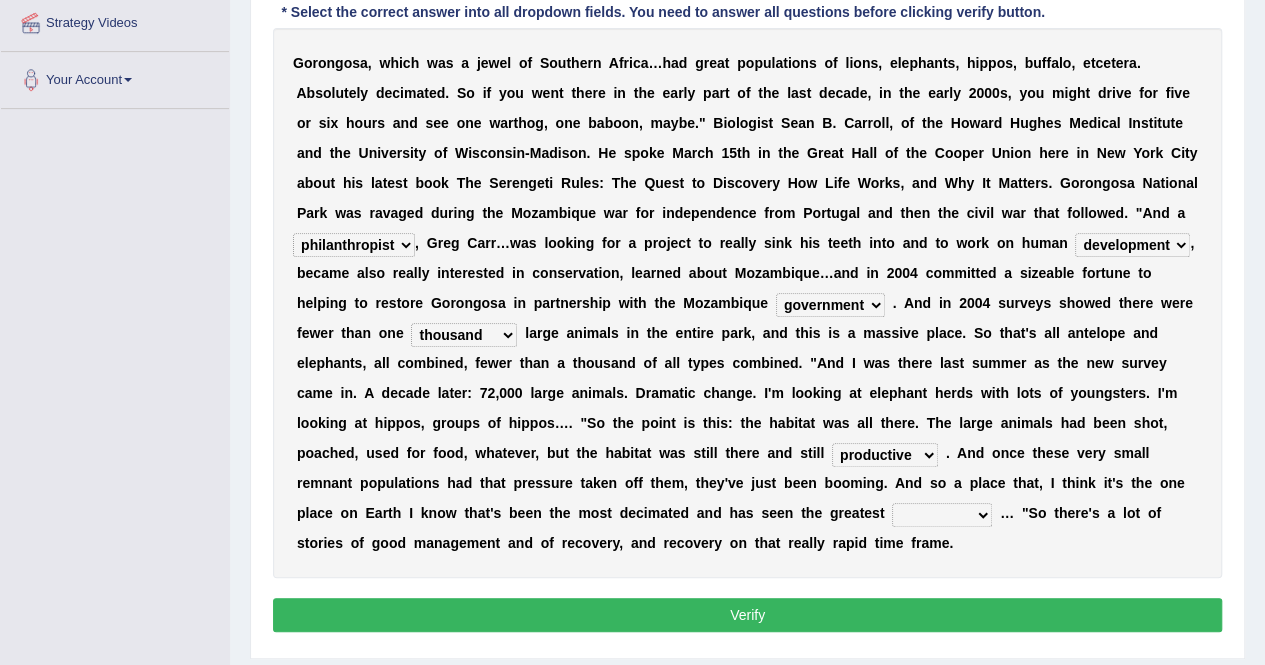 scroll, scrollTop: 390, scrollLeft: 0, axis: vertical 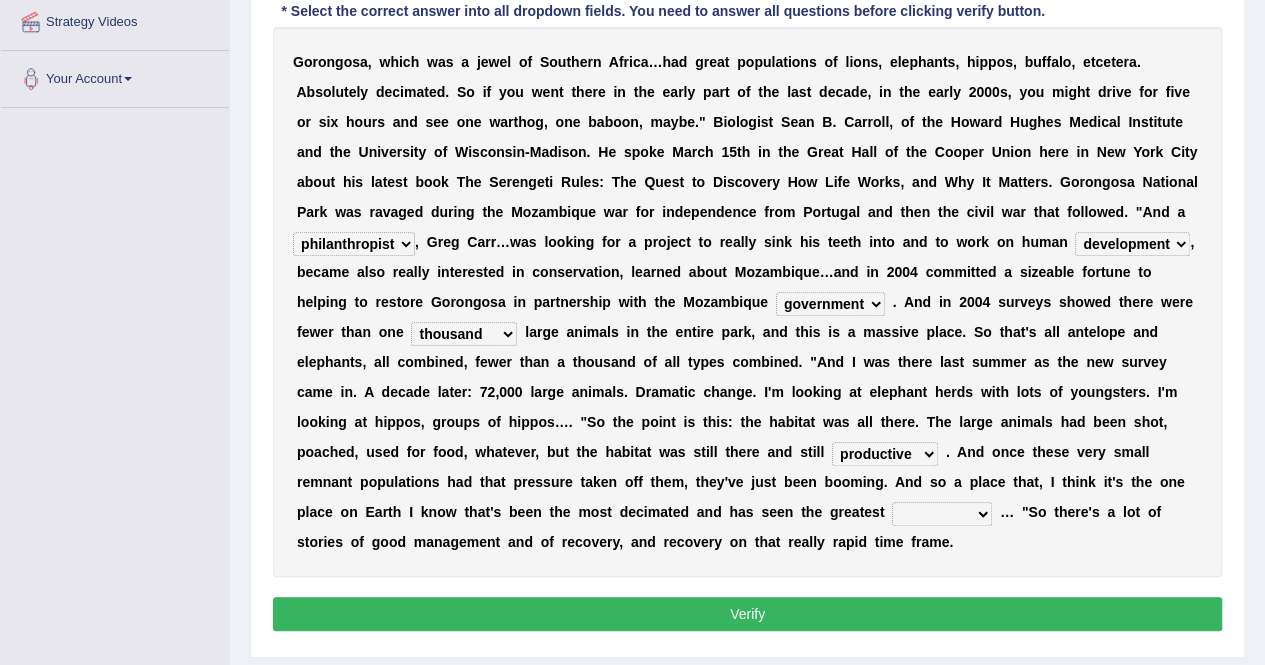 click on "recovery efficacy golly stumpy" at bounding box center [942, 514] 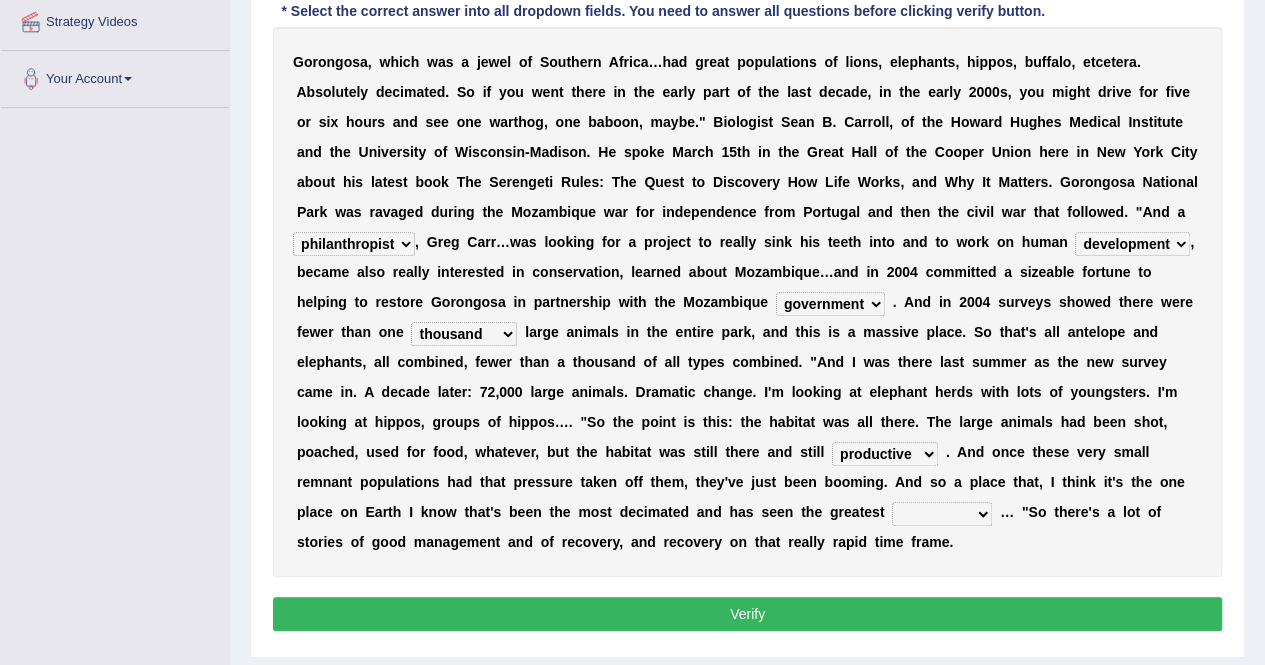 select on "recovery" 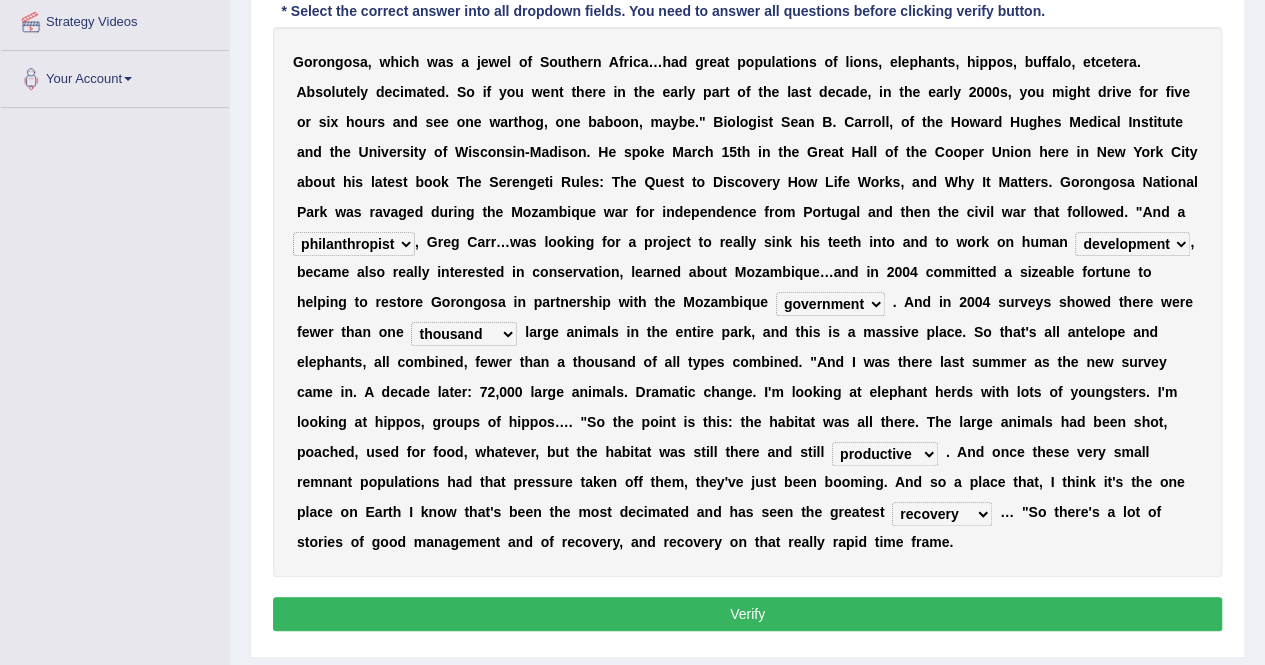 click on "recovery efficacy golly stumpy" at bounding box center [942, 514] 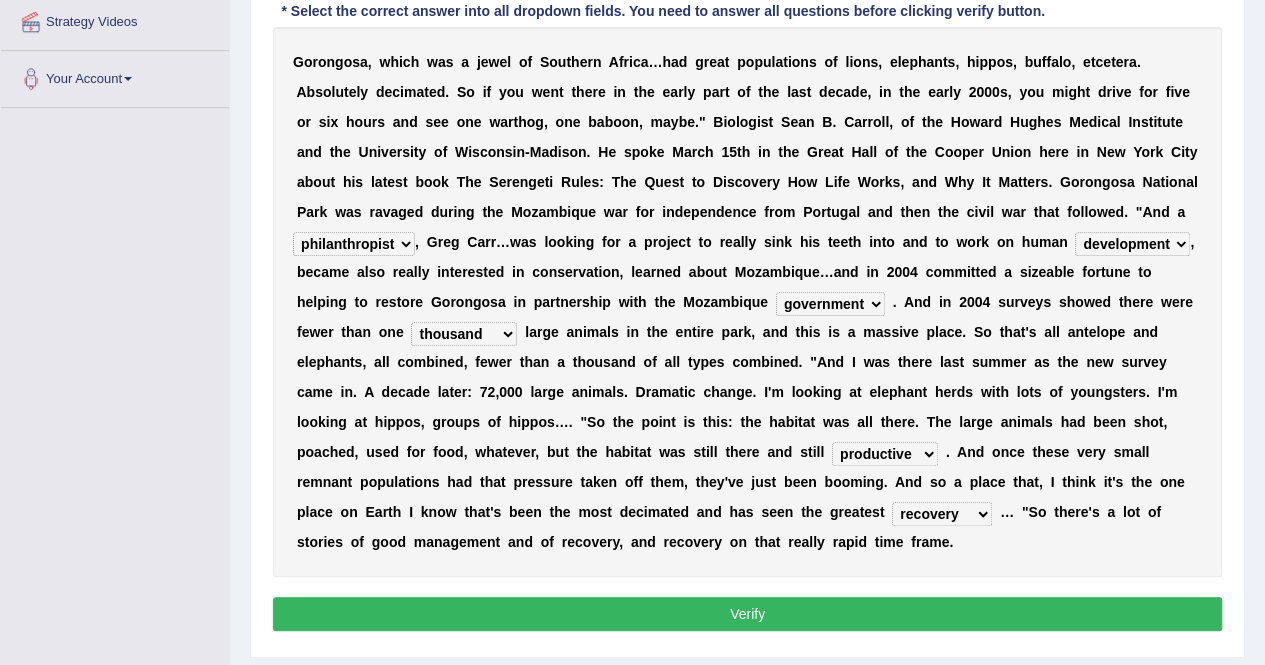 click on "Verify" at bounding box center (747, 614) 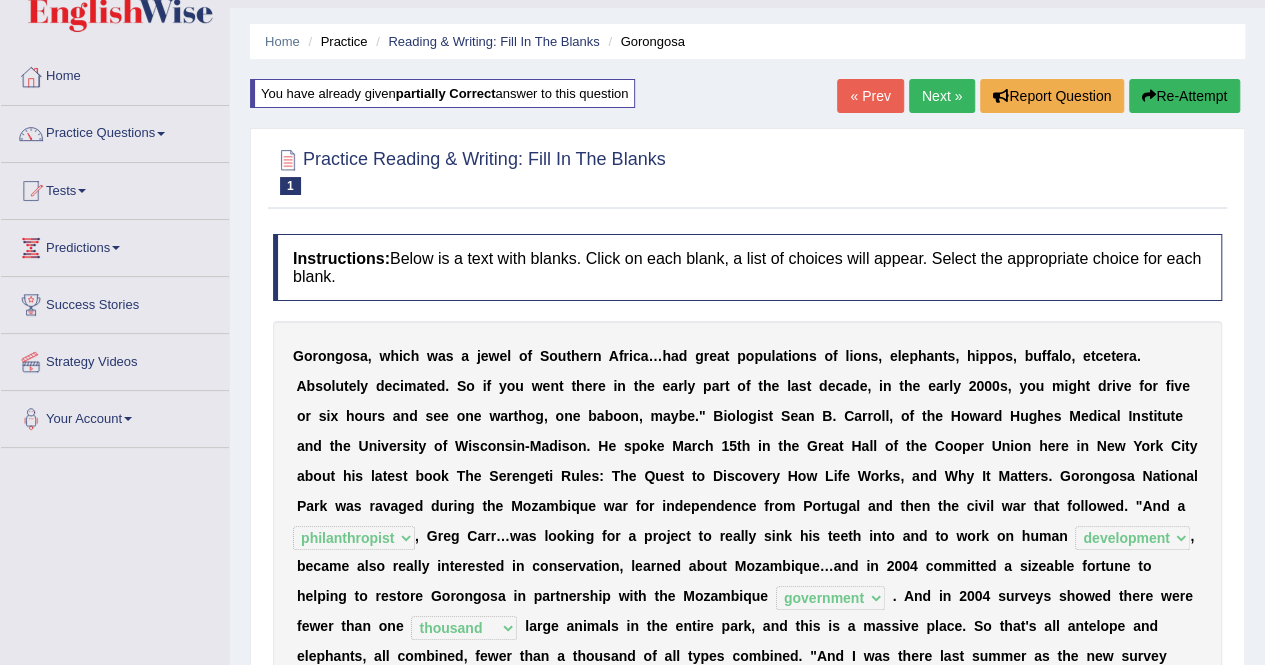 scroll, scrollTop: 6, scrollLeft: 0, axis: vertical 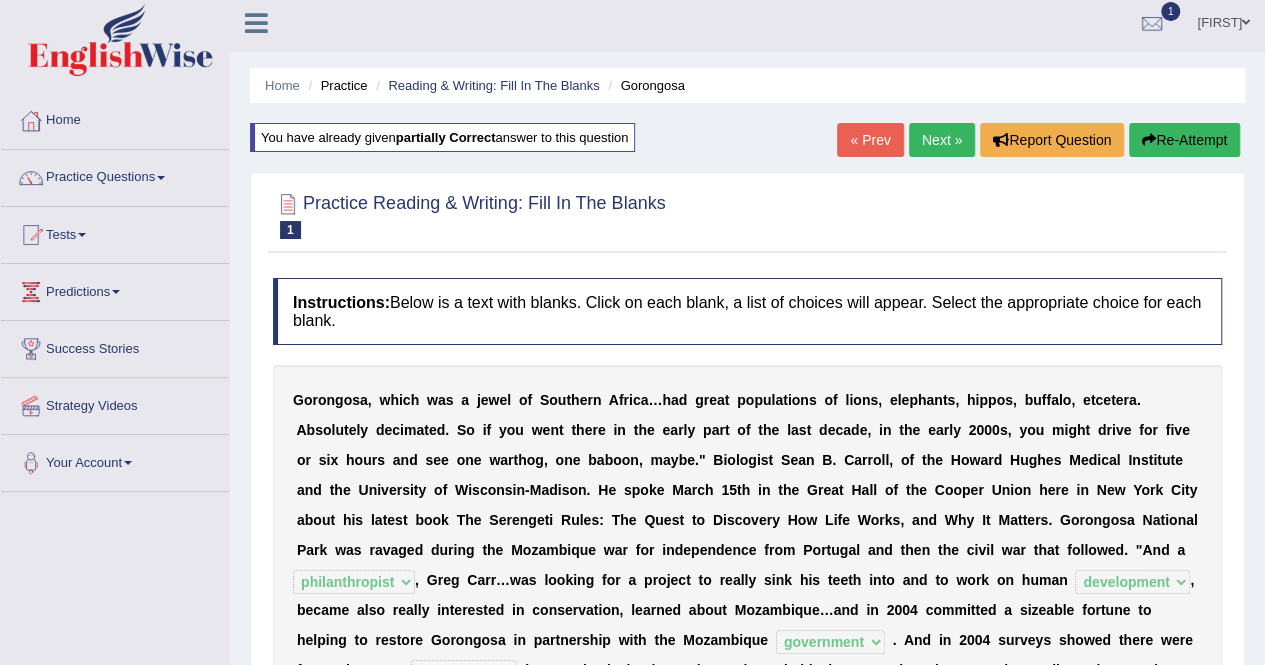 click on "Next »" at bounding box center [942, 140] 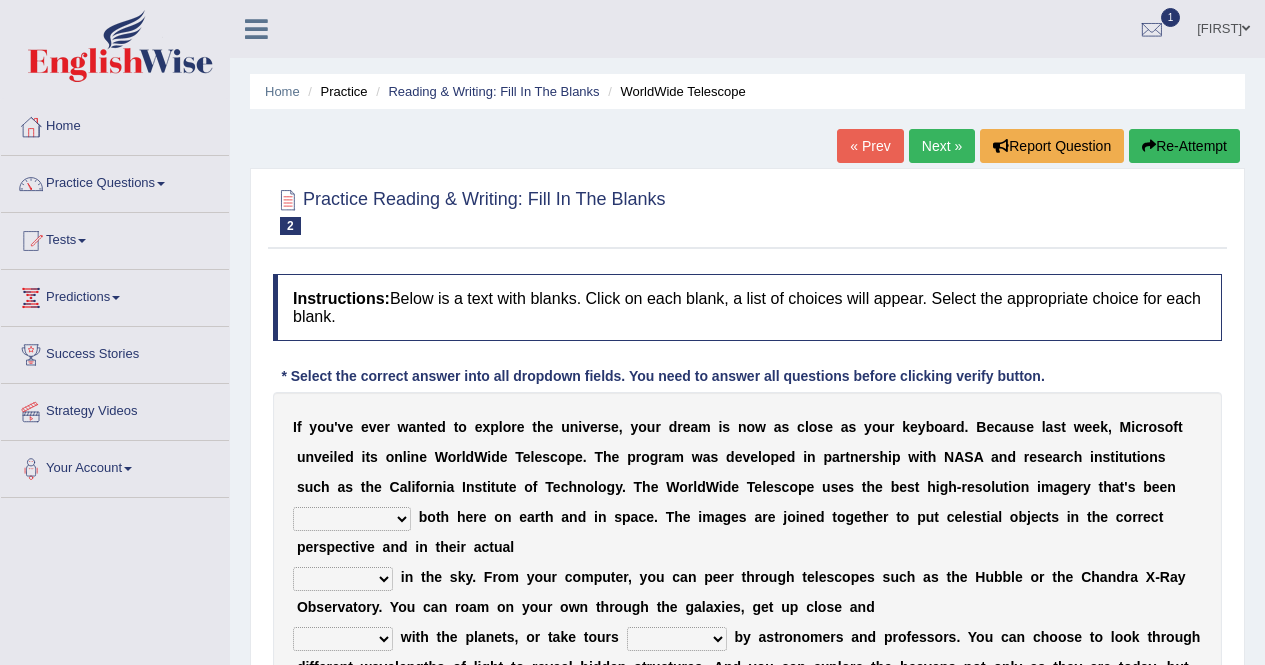 scroll, scrollTop: 0, scrollLeft: 0, axis: both 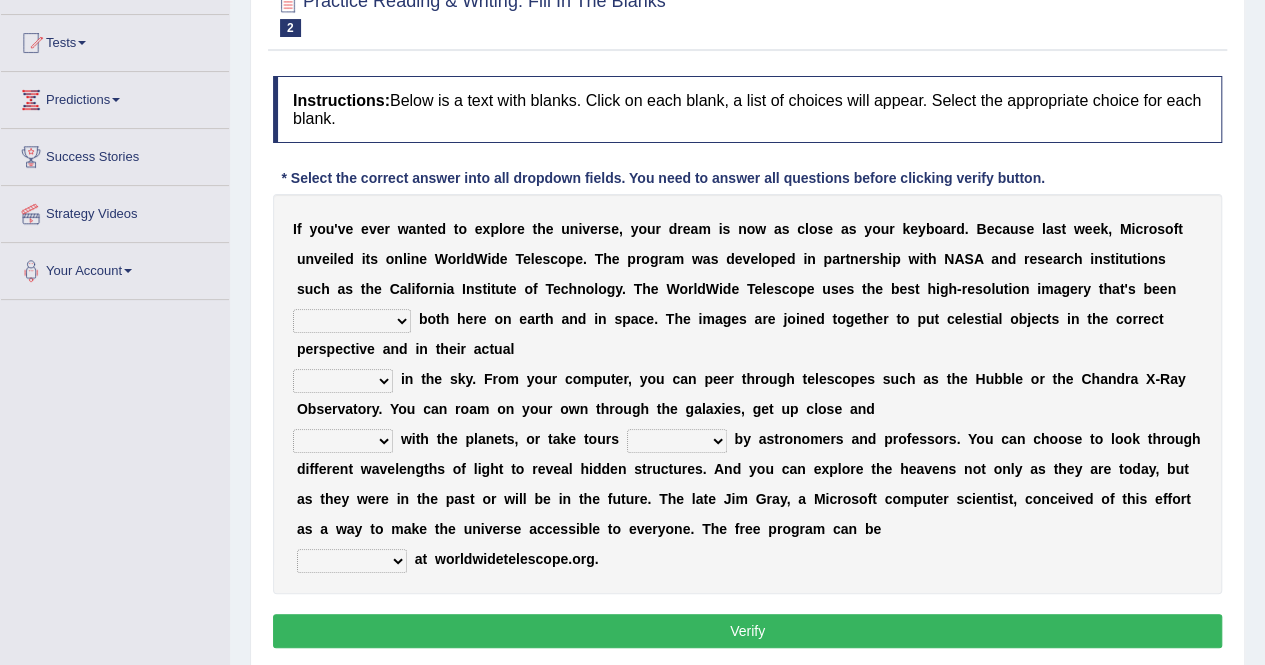 click on "degraded ascended remonstrated generated" at bounding box center [352, 321] 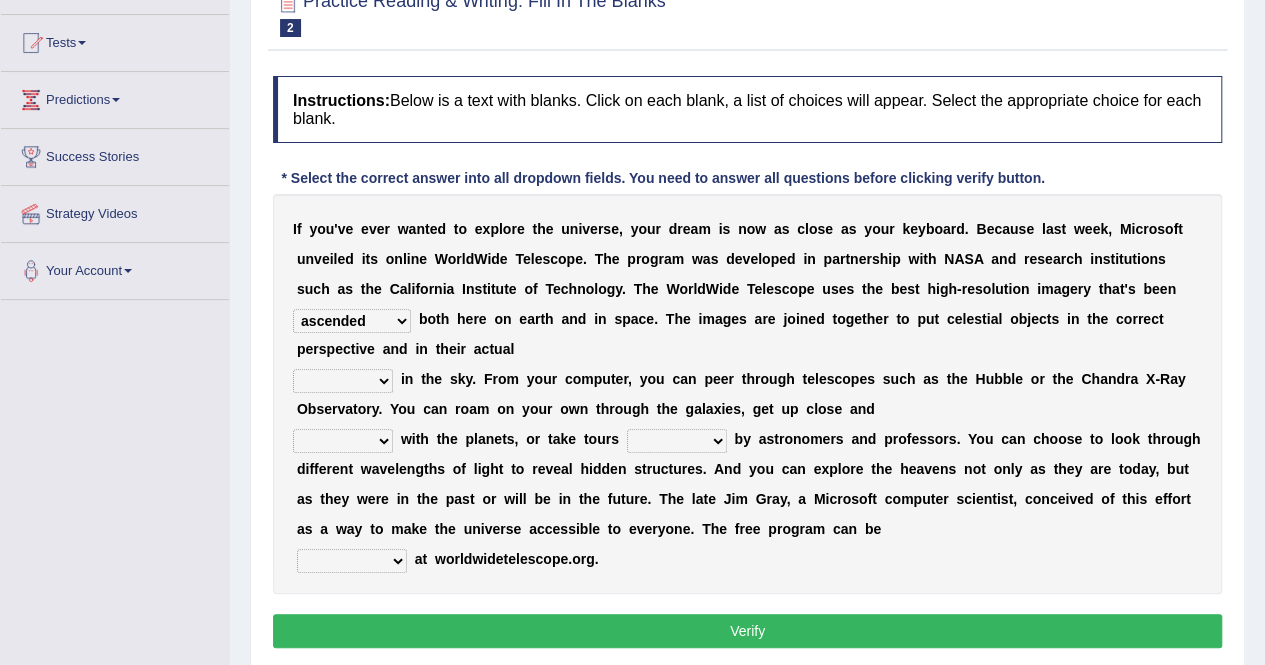 click on "degraded ascended remonstrated generated" at bounding box center [352, 321] 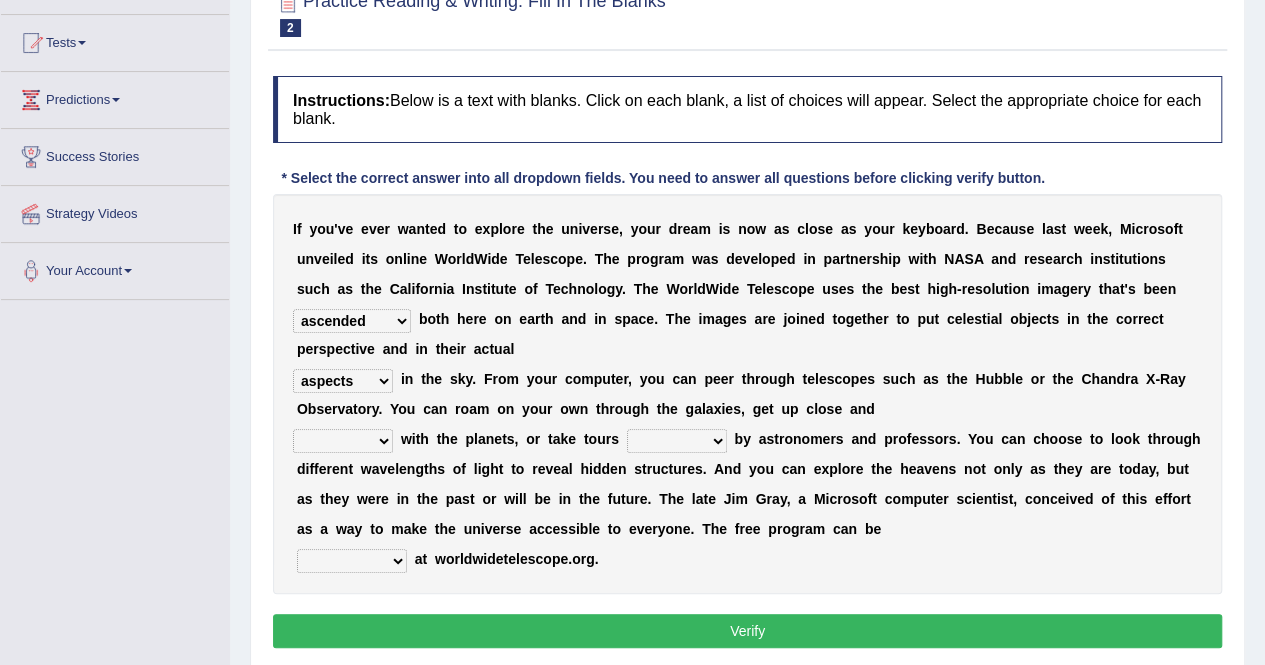 click on "aspects parts conditions positions" at bounding box center (343, 381) 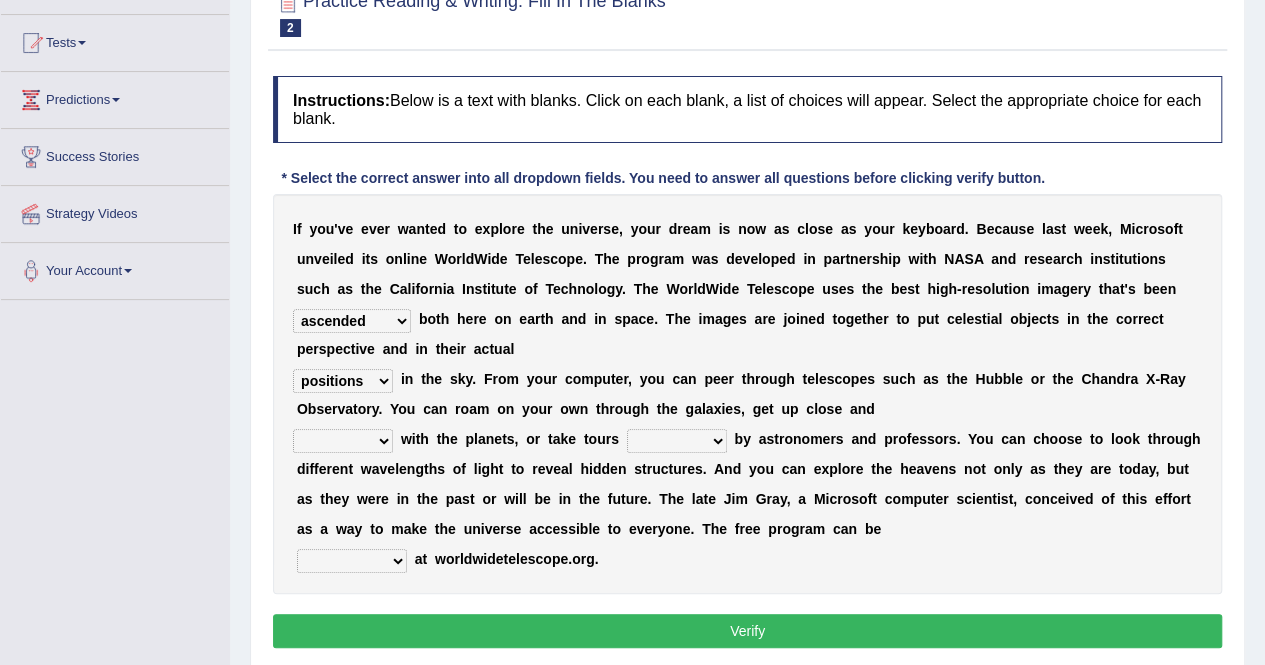 click on "personal individual apart polite" at bounding box center (343, 441) 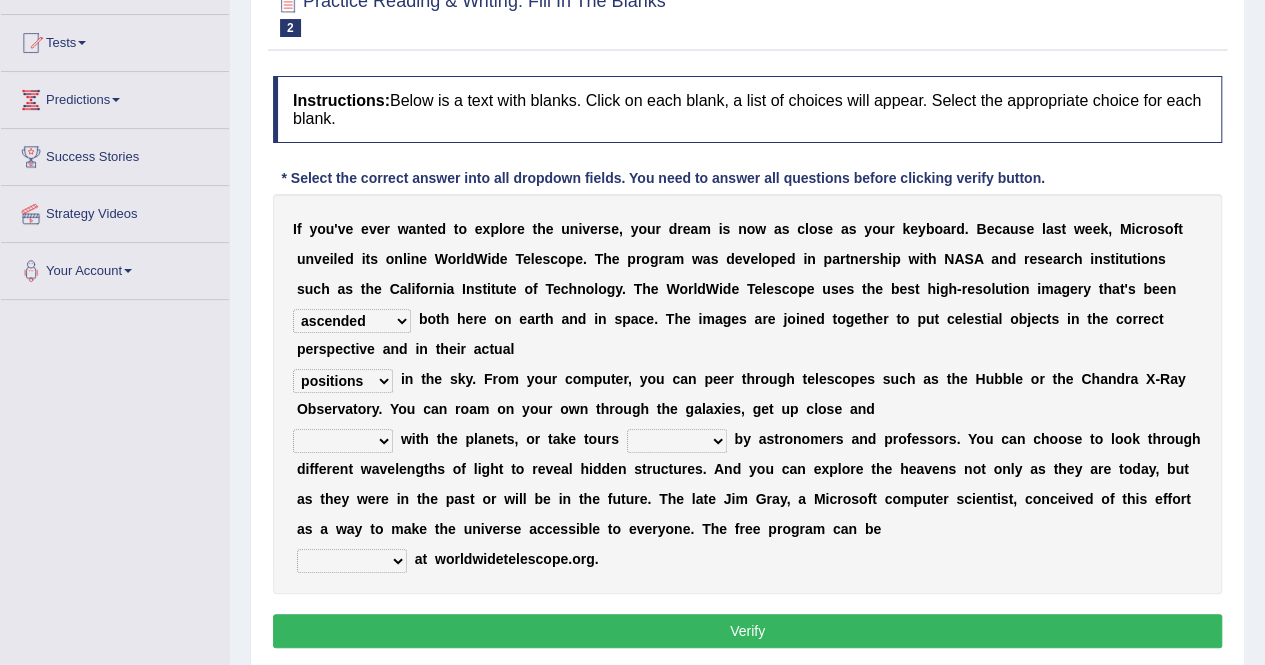 click on "guide guided guiding to guide" at bounding box center (677, 441) 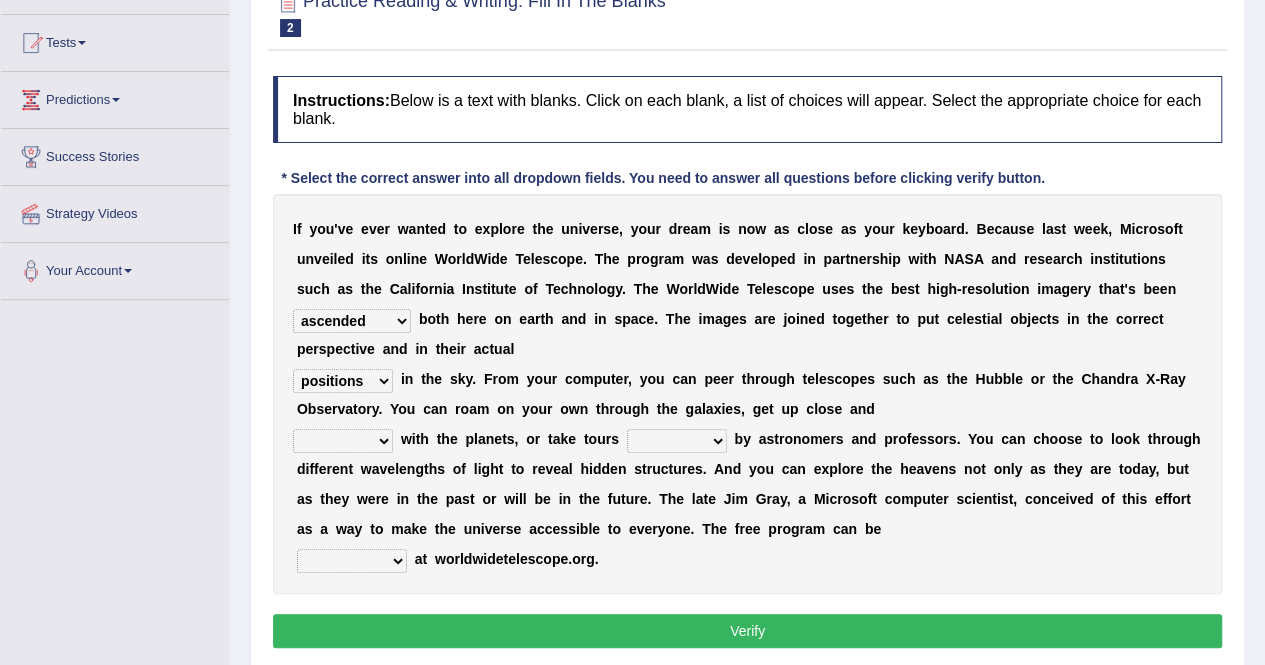 select on "guide" 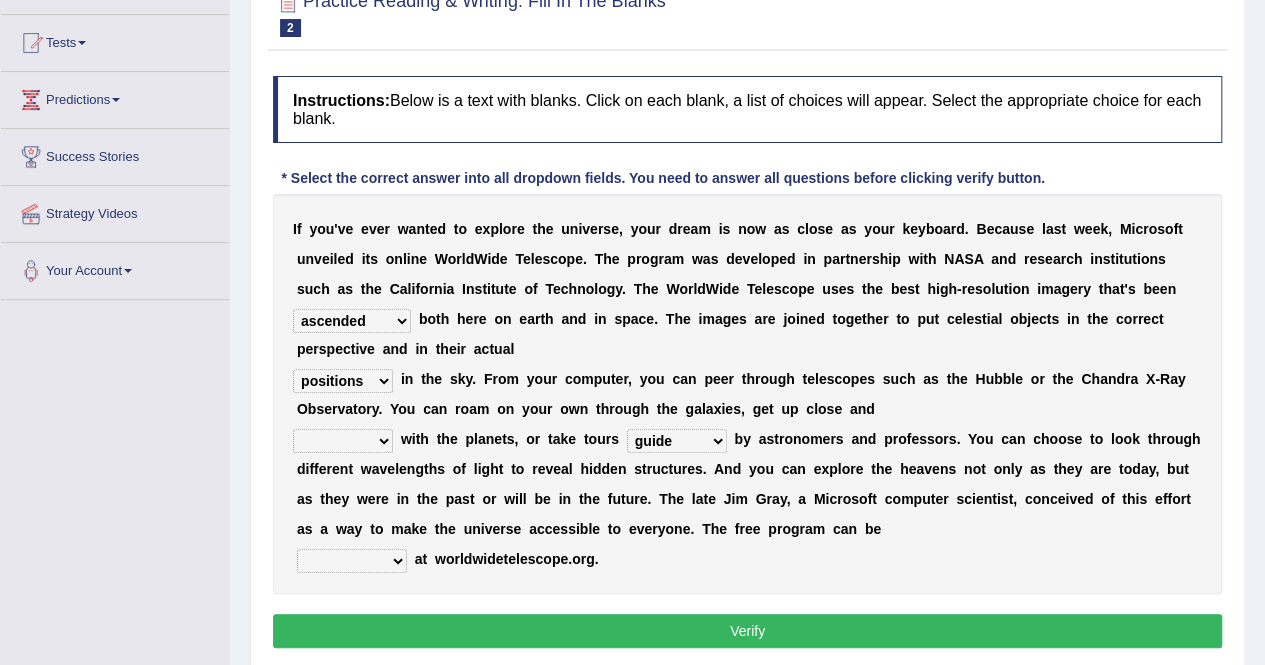 click on "I f    y o u ' v e    e v e r    w a n t e d    t o    e x p l o r e    t h e    u n i v e r s e ,    y o u r    d r e a m    i s    n o w    a s    c l o s e    a s    y o u r    k e y b o a r d .    B e c a u s e    l a s t    w e e k ,    M i c r o s o f t    u n v e i l e d    i t s    o n l i n e    W o r l d W i d e    T e l e s c o p e .    T h e    p r o g r a m    w a s    d e v e l o p e d    i n    p a r t n e r s h i p    w i t h    N A S A    a n d    r e s e a r c h    i n s t i t u t i o n s    s u c h    a s    t h e    C a l i f o r n i a    I n s t i t u t e    o f    T e c h n o l o g y .    T h e    W o r l d W i d e    T e l e s c o p e    u s e s    t h e    b e s t    h i g h - r e s o l u t i o n    i m a g e r y    t h a t ' s    b e e n    degraded ascended remonstrated generated    b o t h    h e r e    o n    e a r t h    a n d    i n    s p a c e .    T h e    i m a g e s    a r e    j o i n e d    t o g e t h e r t" at bounding box center (747, 394) 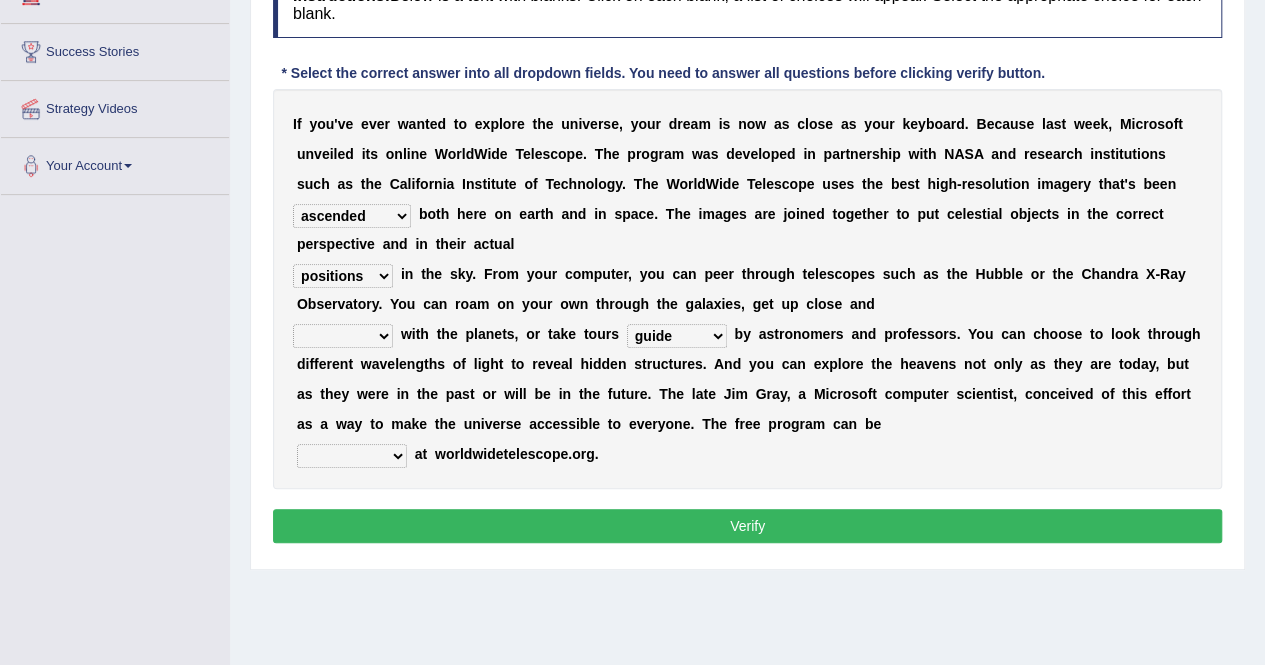 scroll, scrollTop: 302, scrollLeft: 0, axis: vertical 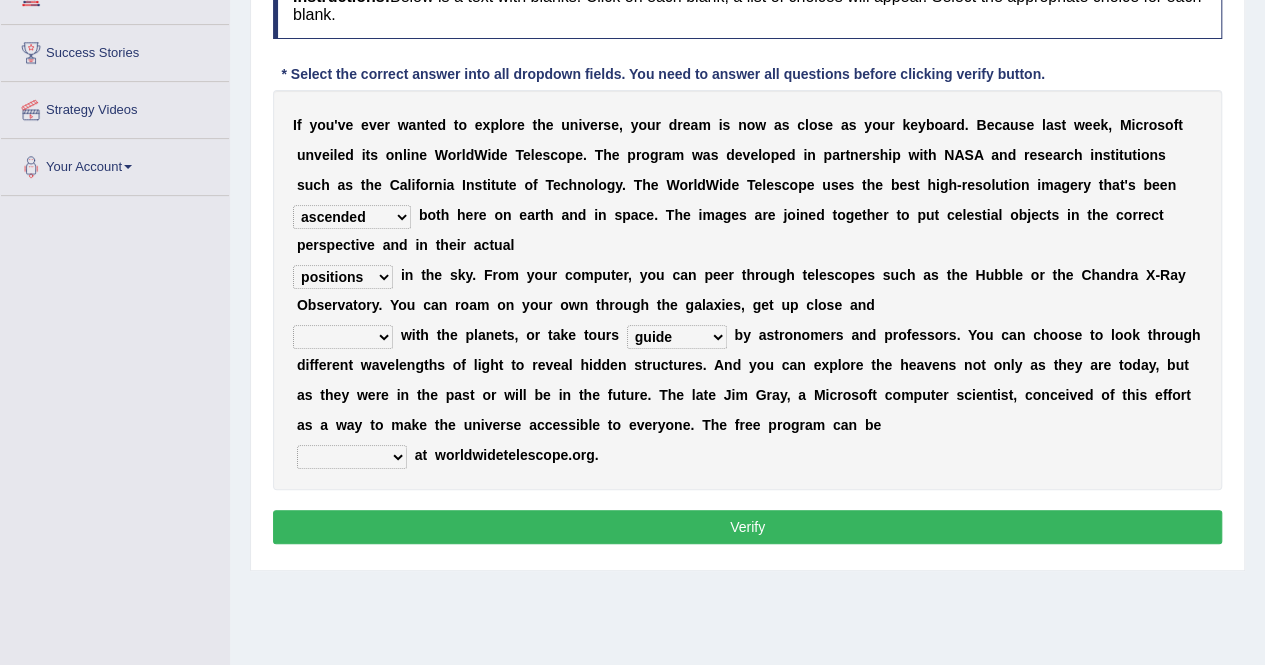 click on "upheld downloaded loaded posted" at bounding box center [352, 457] 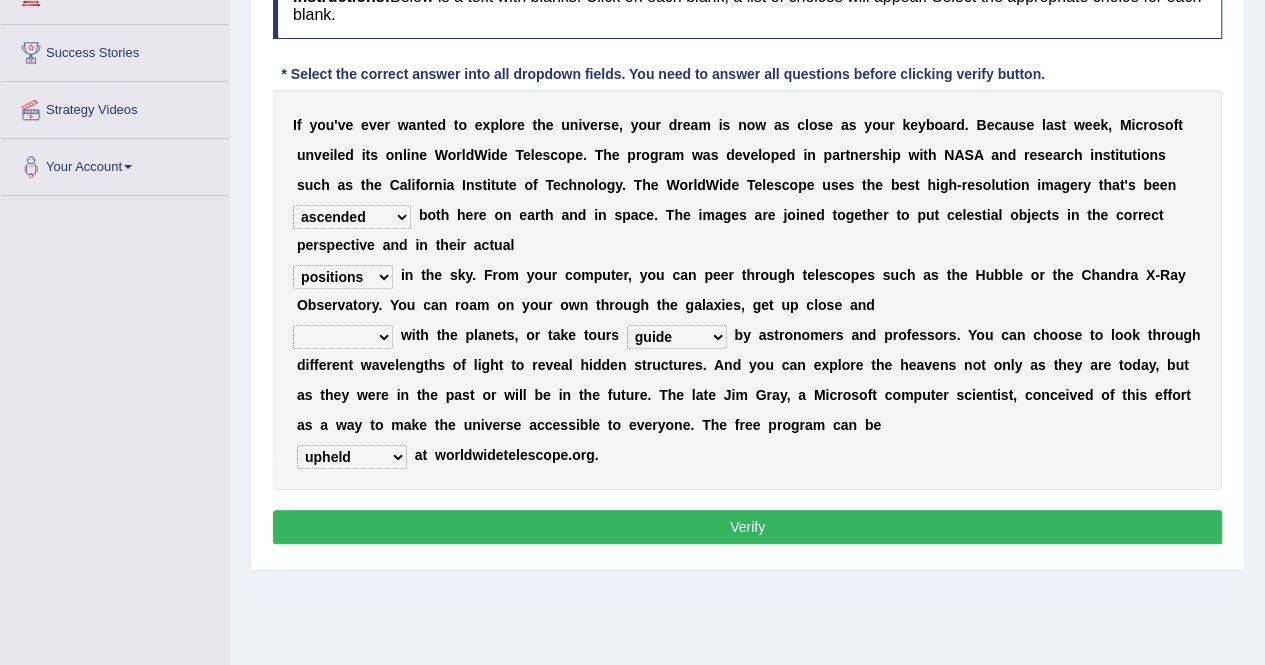 click on "upheld downloaded loaded posted" at bounding box center [352, 457] 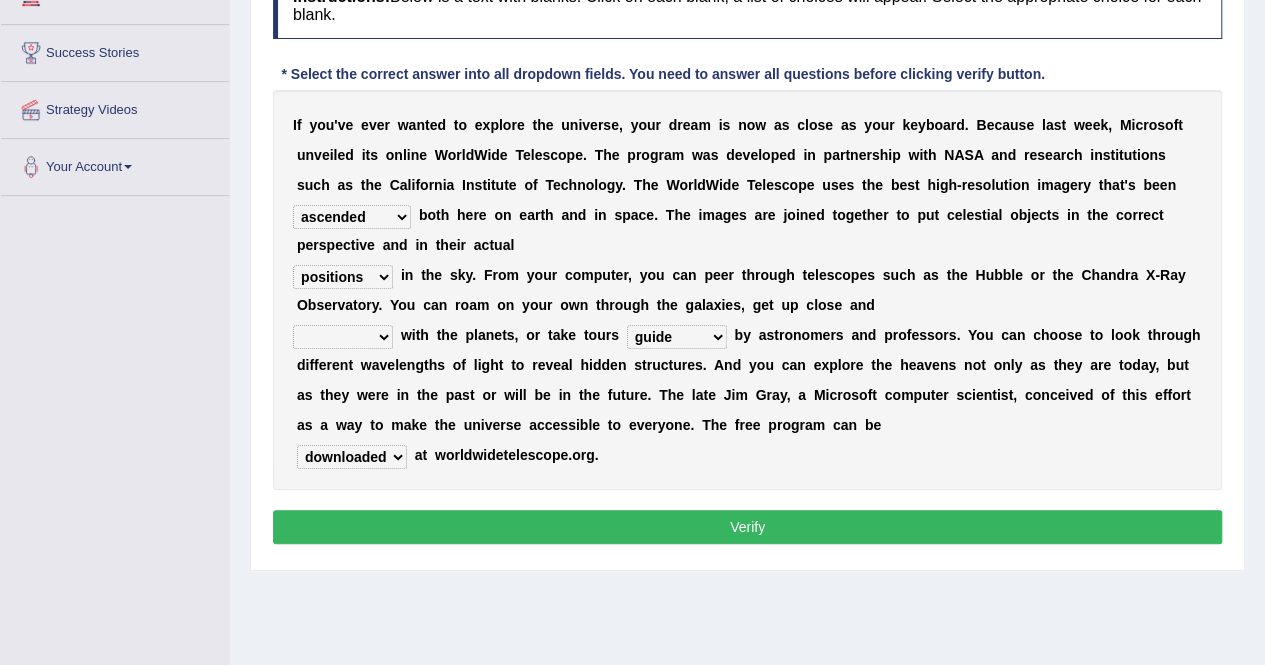 click on "personal individual apart polite" at bounding box center [343, 337] 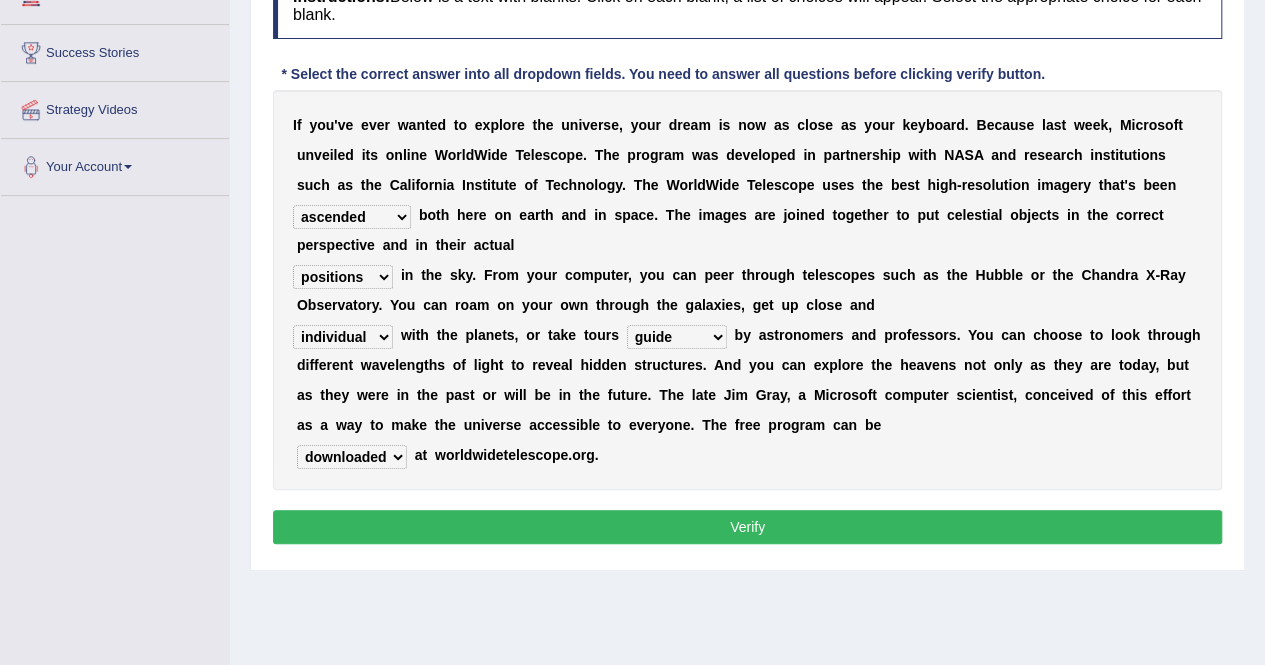 click on "Verify" at bounding box center (747, 527) 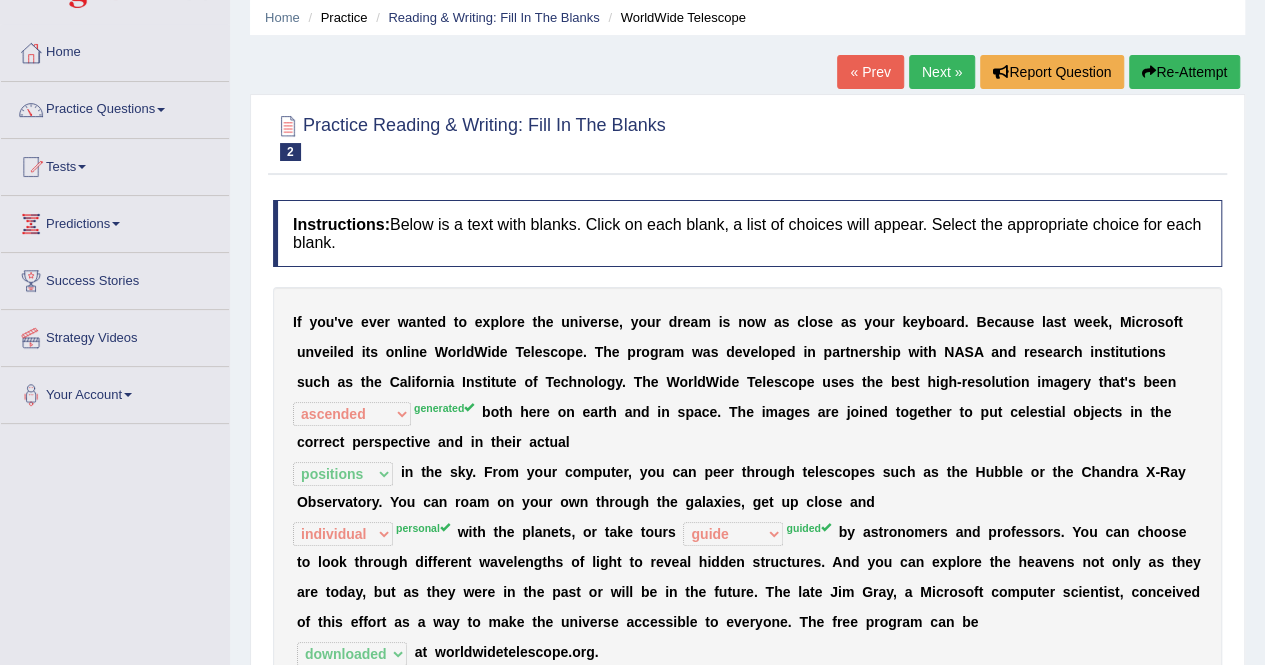 scroll, scrollTop: 0, scrollLeft: 0, axis: both 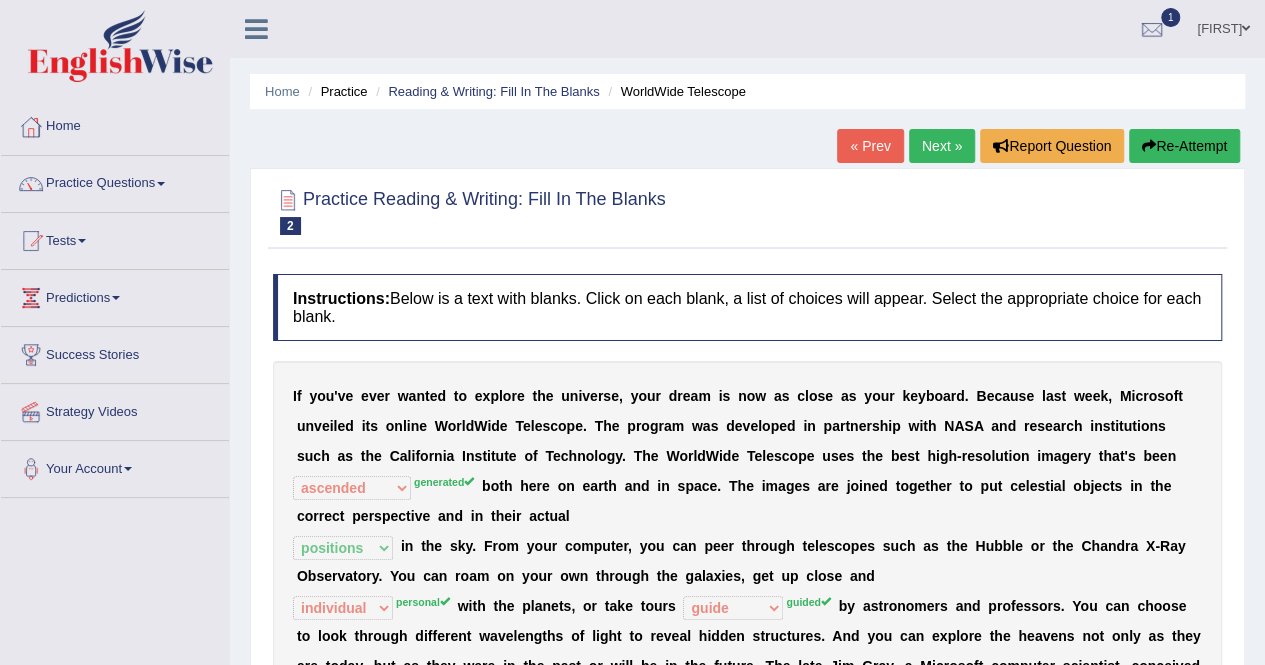 click on "Re-Attempt" at bounding box center [1184, 146] 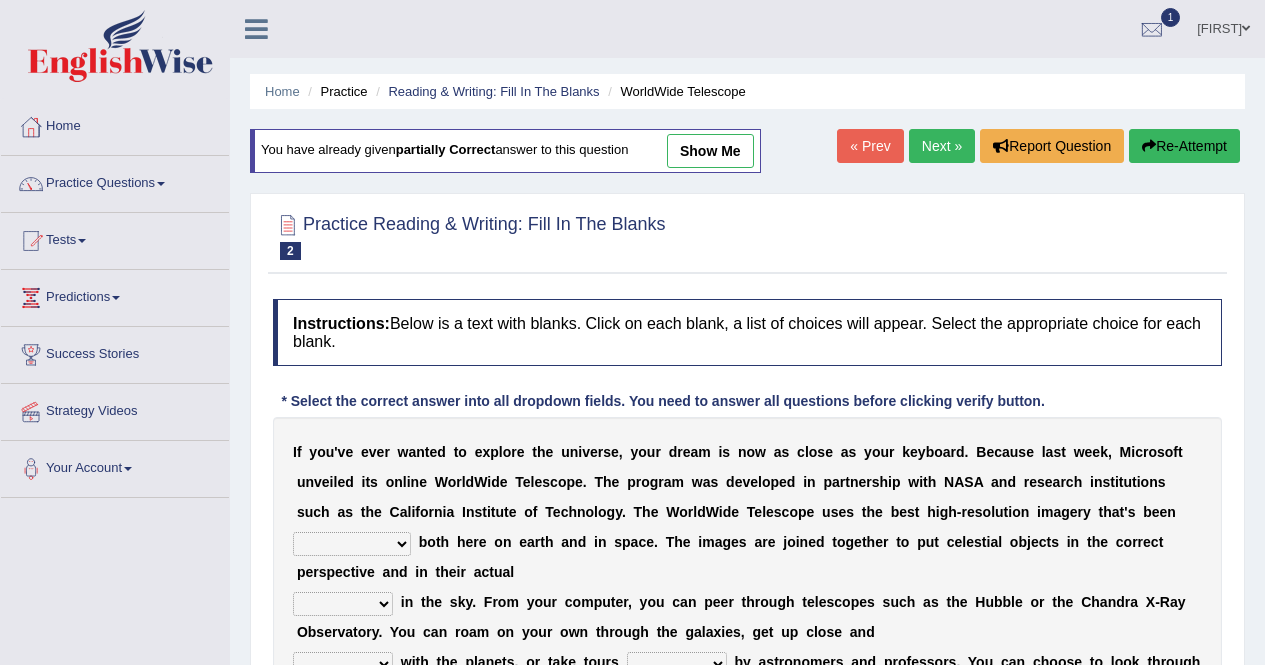 scroll, scrollTop: 220, scrollLeft: 0, axis: vertical 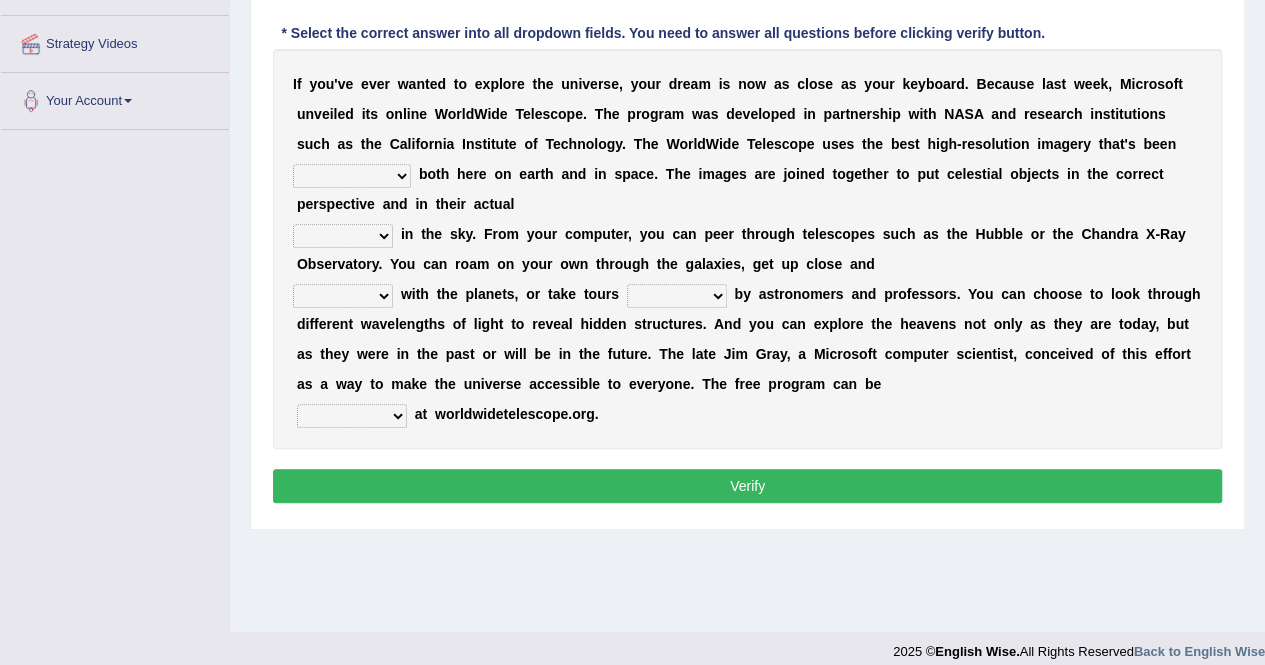 click on "degraded ascended remonstrated generated" at bounding box center [352, 176] 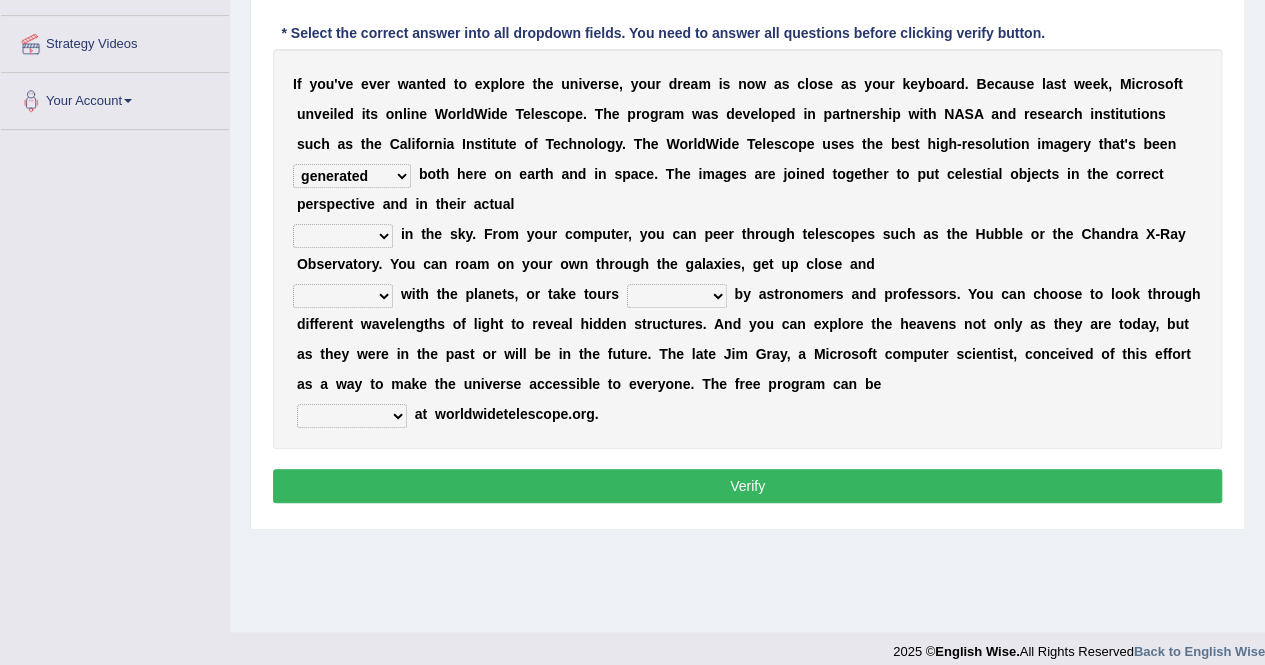 click on "degraded ascended remonstrated generated" at bounding box center [352, 176] 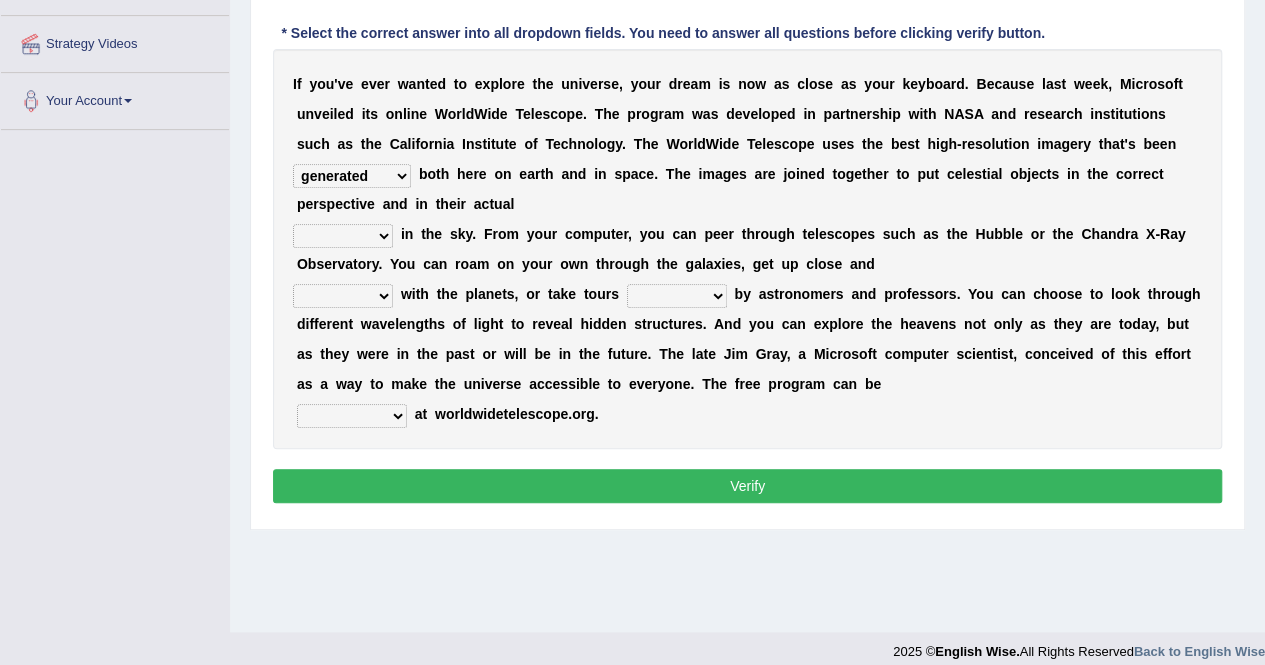 click on "aspects parts conditions positions" at bounding box center [343, 236] 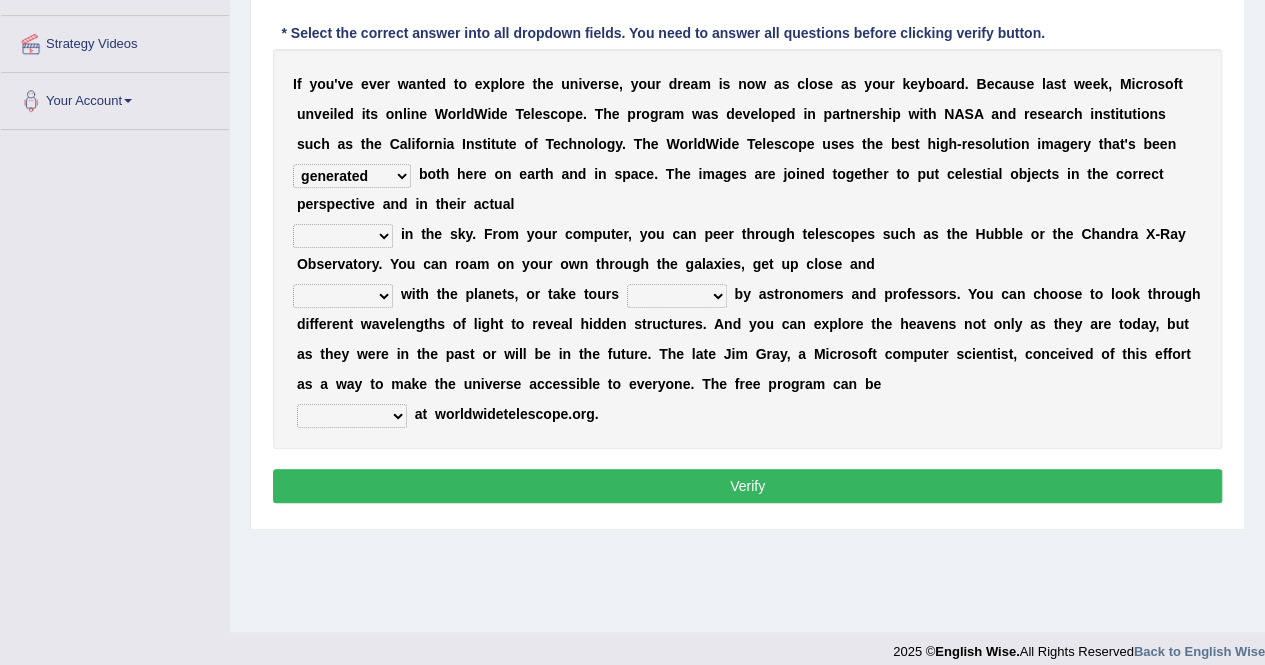 select on "positions" 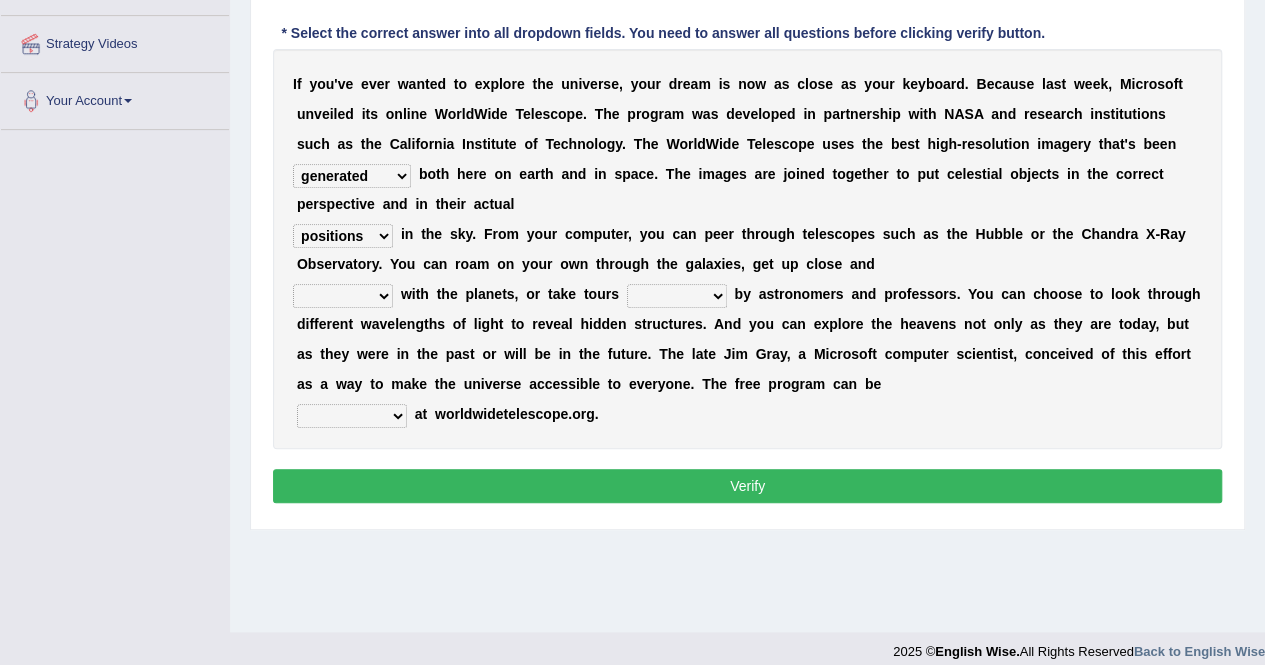 click on "personal individual apart polite" at bounding box center [343, 296] 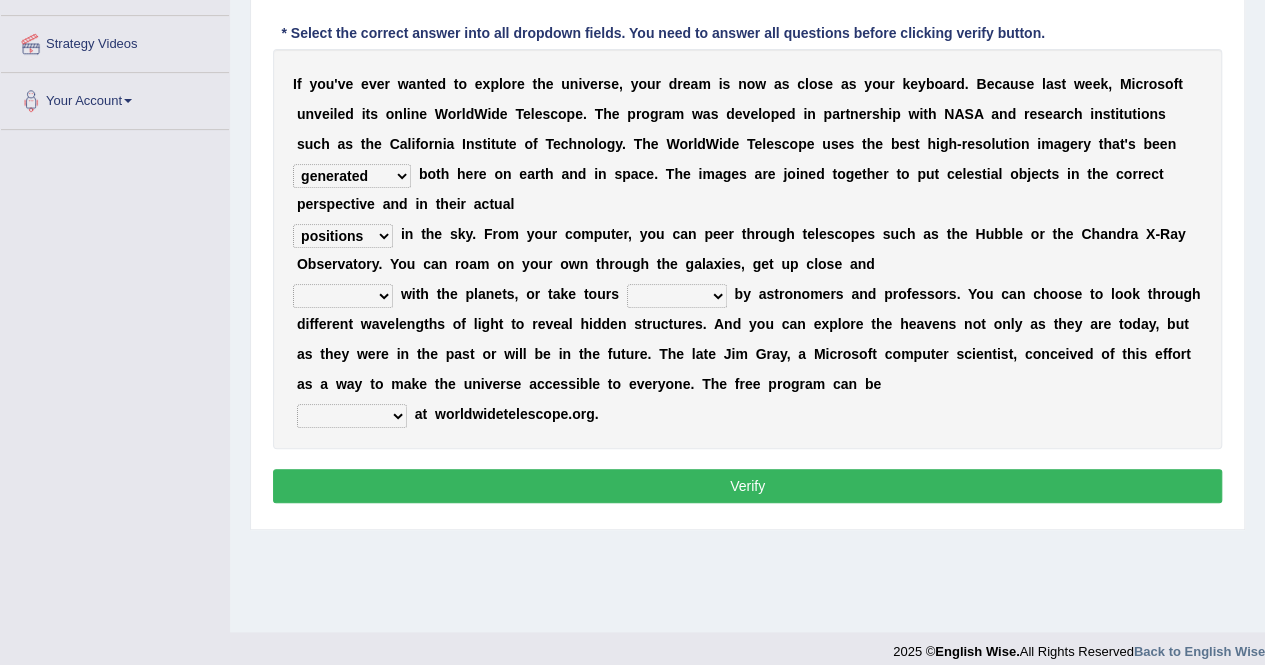 select on "personal" 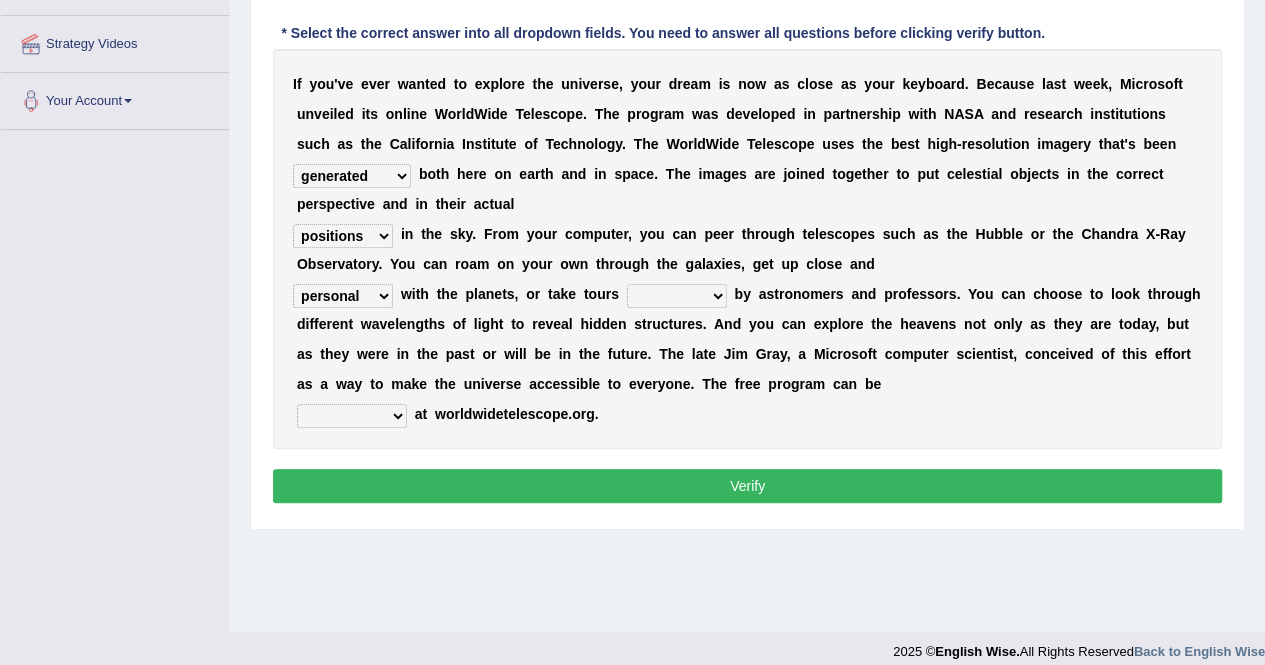 click on "guide guided guiding to guide" at bounding box center [677, 296] 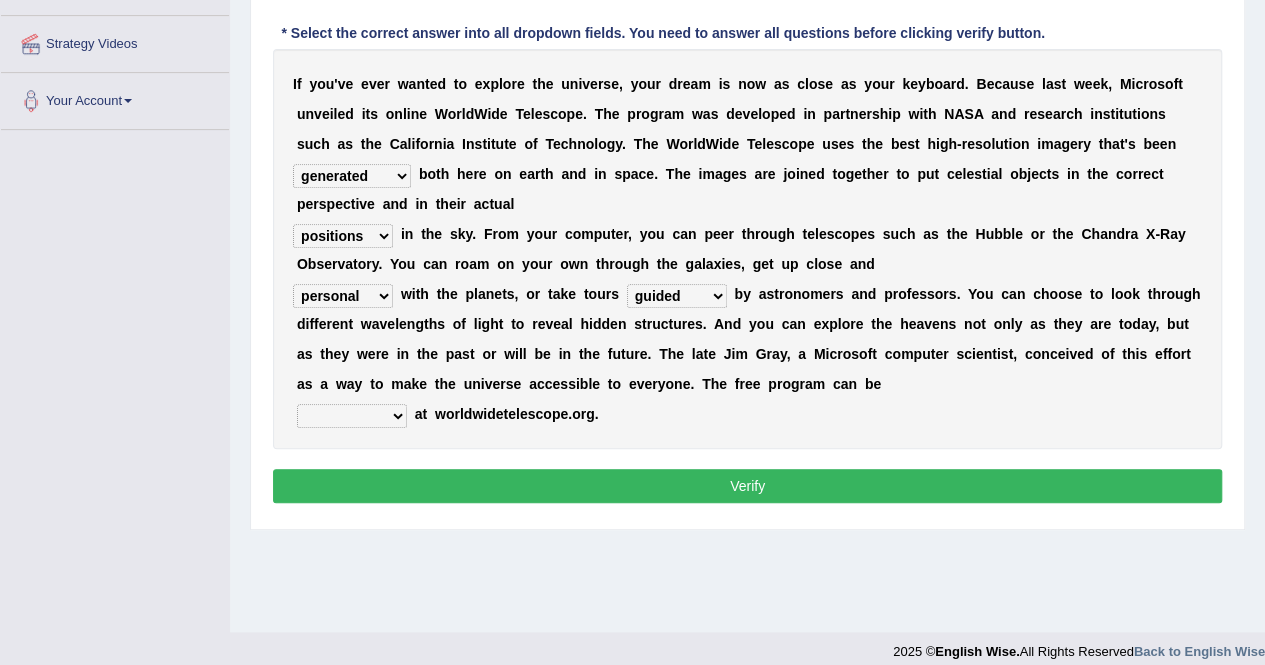 click on "guide guided guiding to guide" at bounding box center [677, 296] 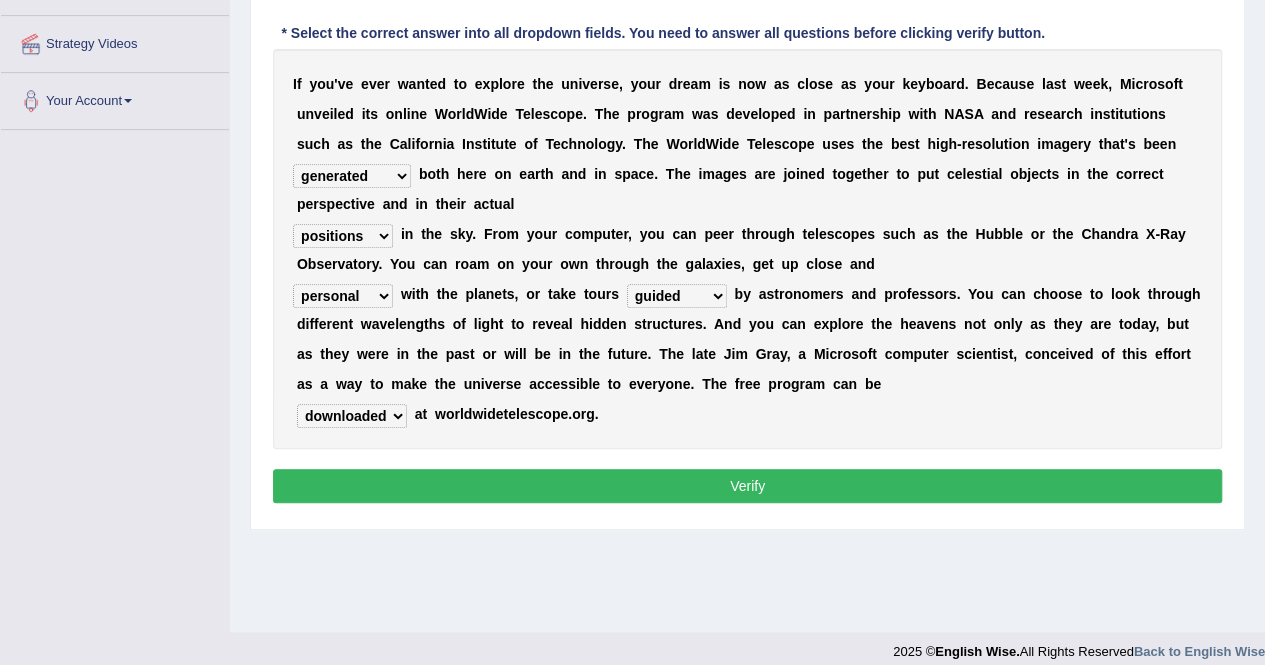 click on "Verify" at bounding box center [747, 486] 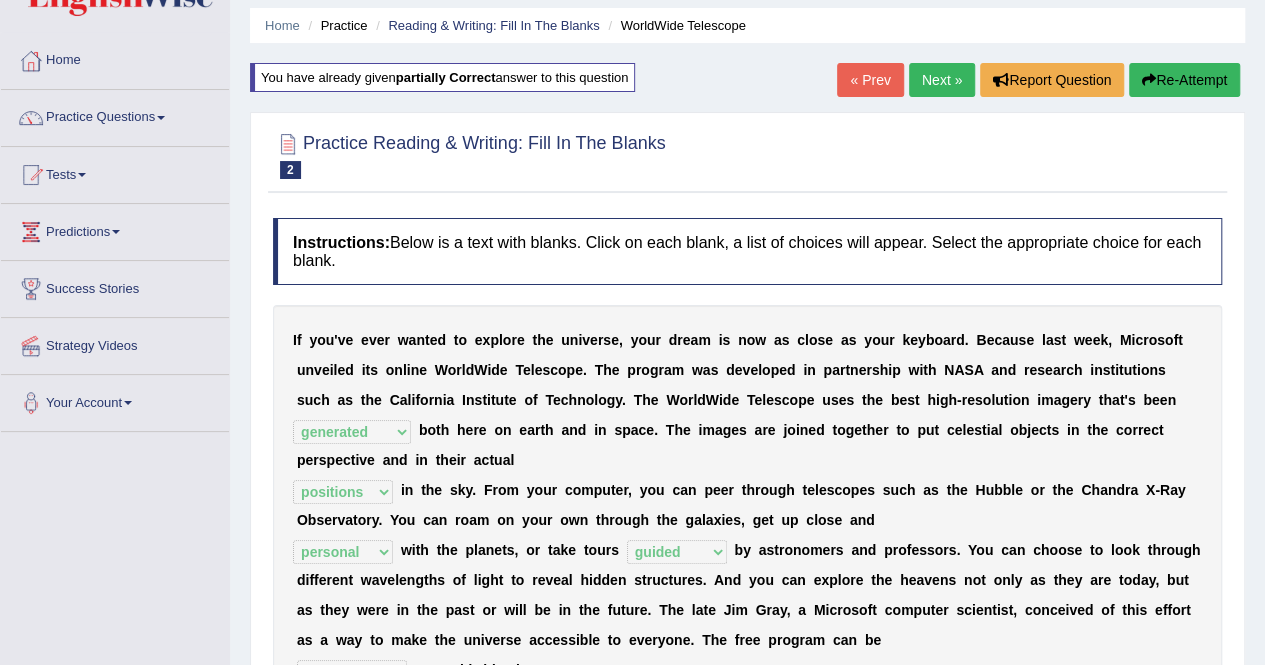 scroll, scrollTop: 0, scrollLeft: 0, axis: both 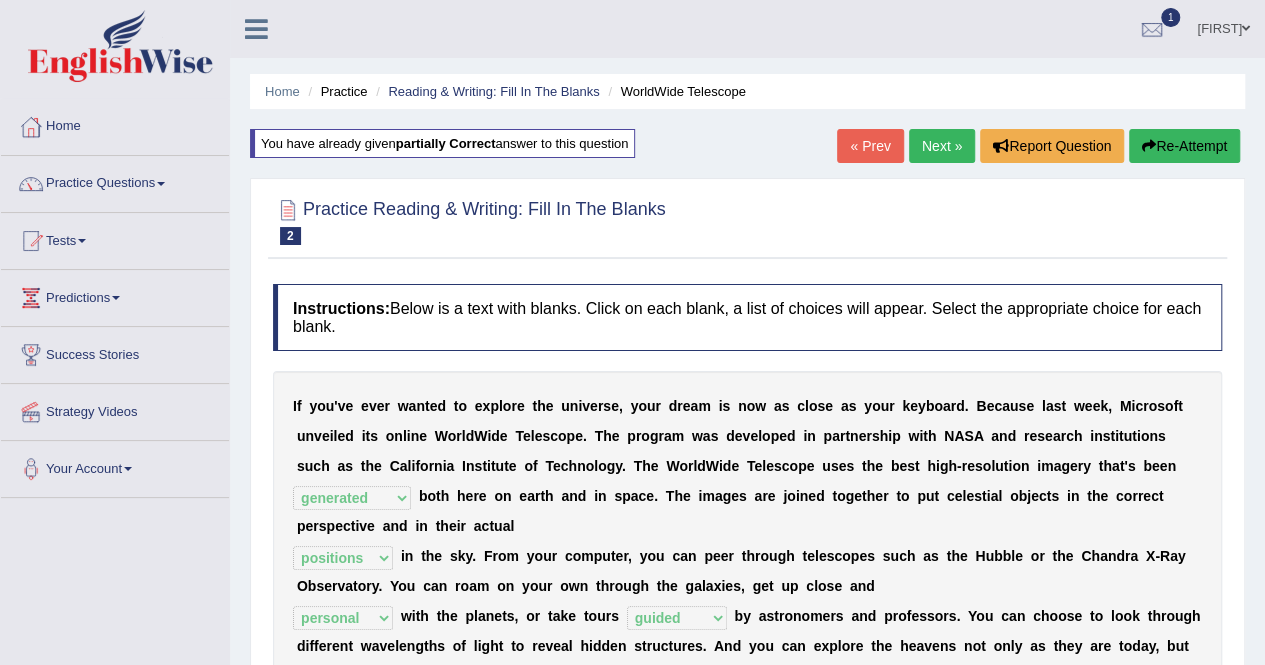 click on "Next »" at bounding box center [942, 146] 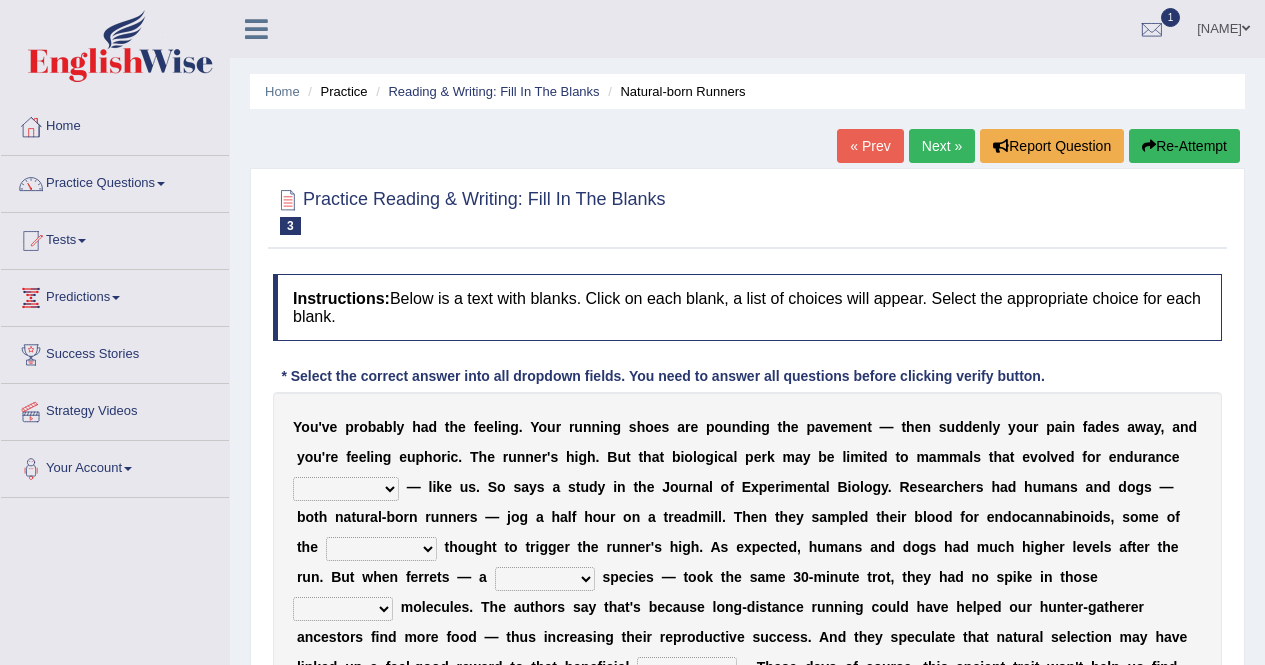 scroll, scrollTop: 0, scrollLeft: 0, axis: both 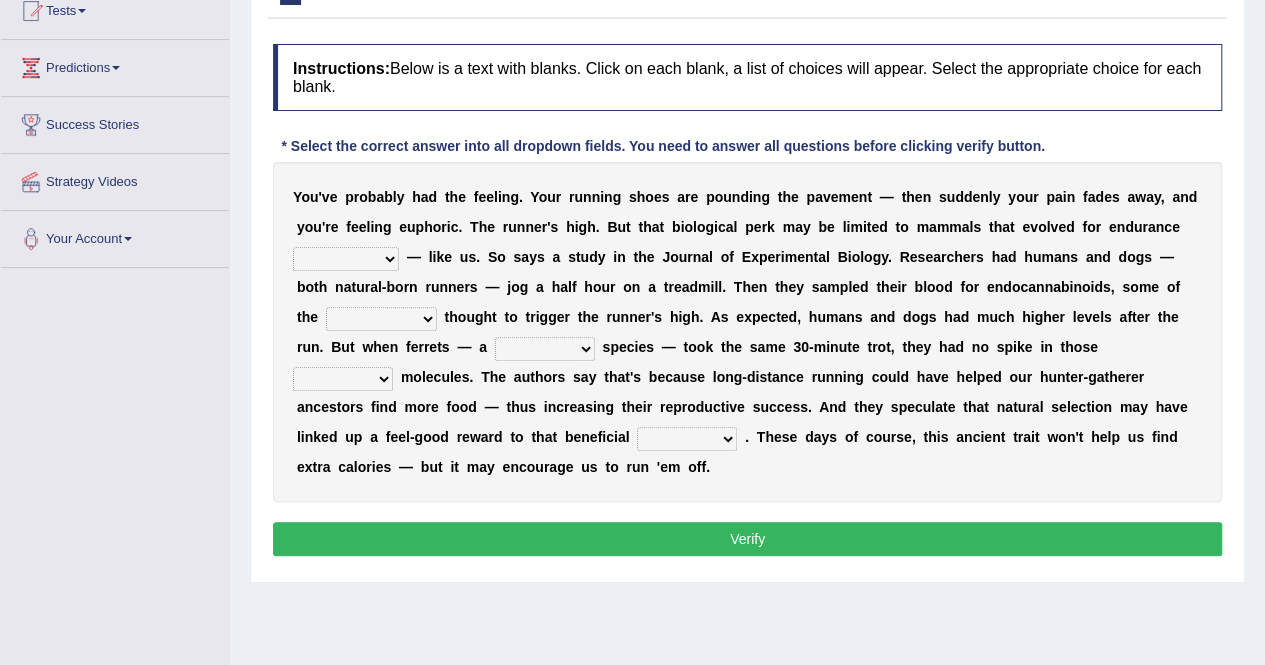 click on "dykes personalize classifies exercise" at bounding box center (346, 259) 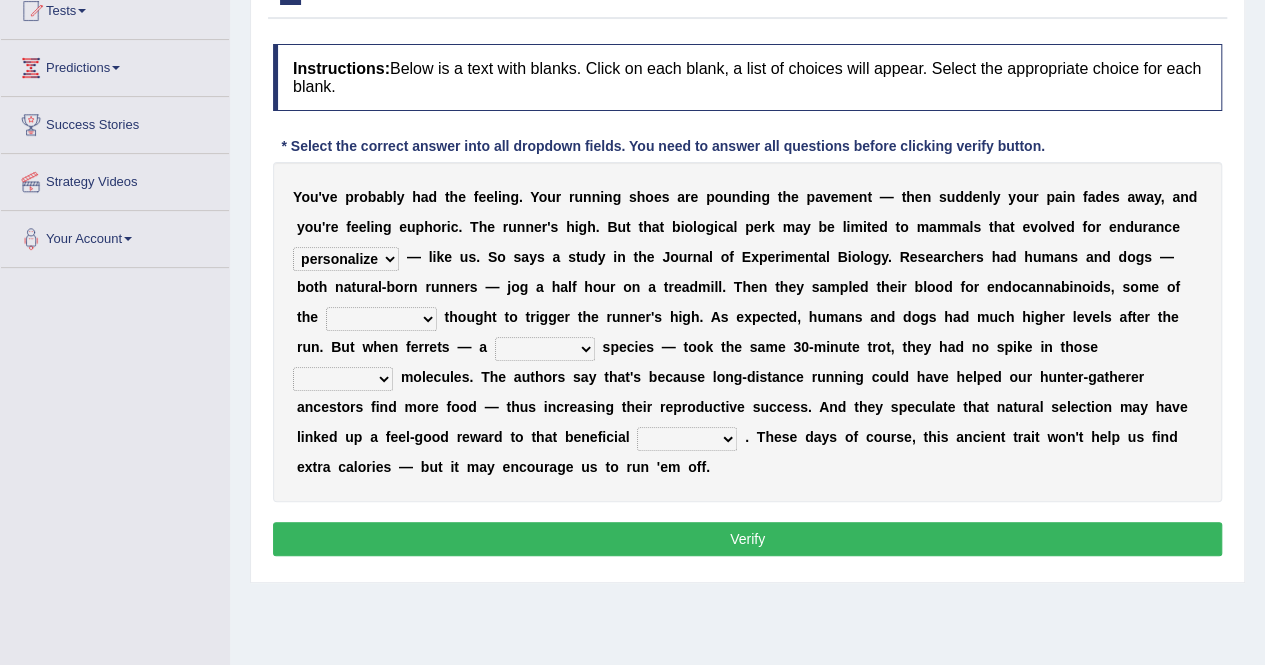 click on "dykes personalize classifies exercise" at bounding box center [346, 259] 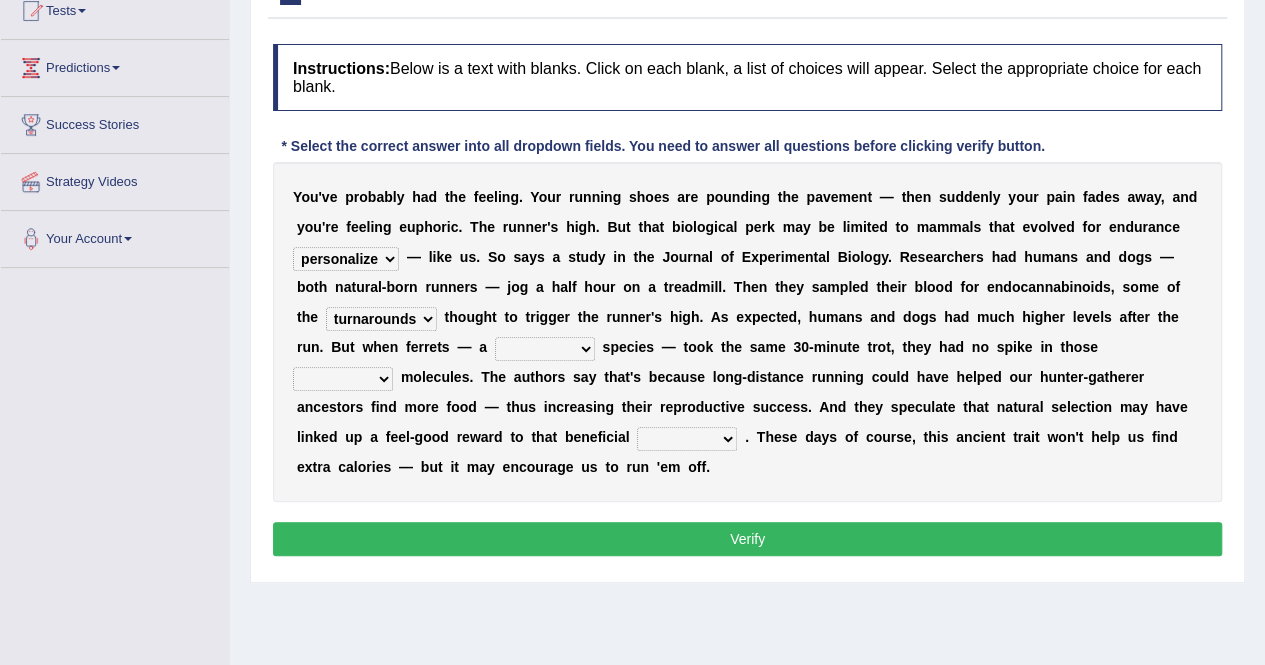 click on "almshouse turnarounds compounds foxhounds" at bounding box center [381, 319] 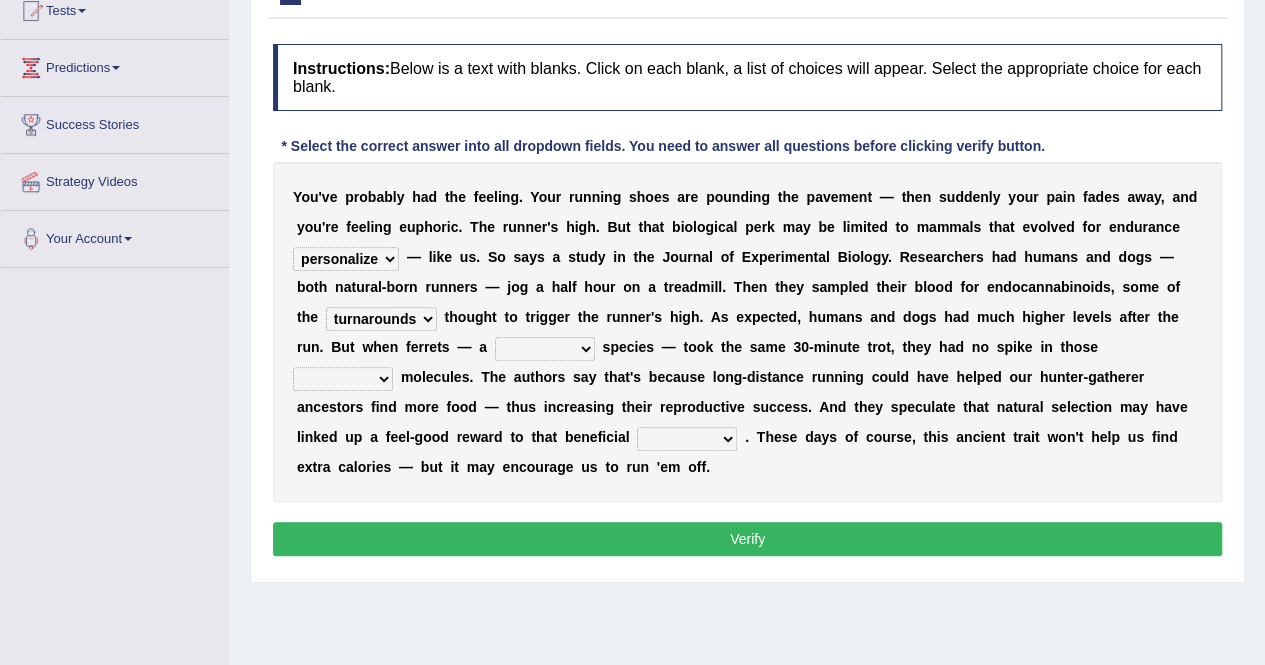 click on "excellency merely faerie sedentary" at bounding box center (545, 349) 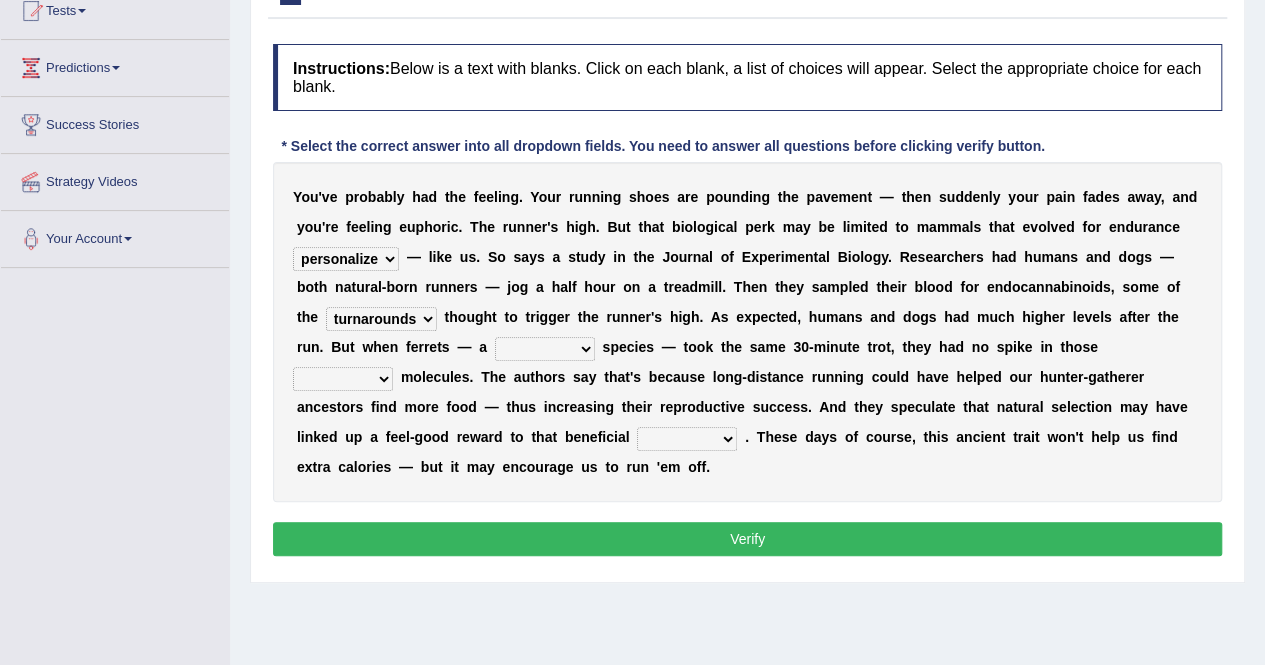 select on "merely" 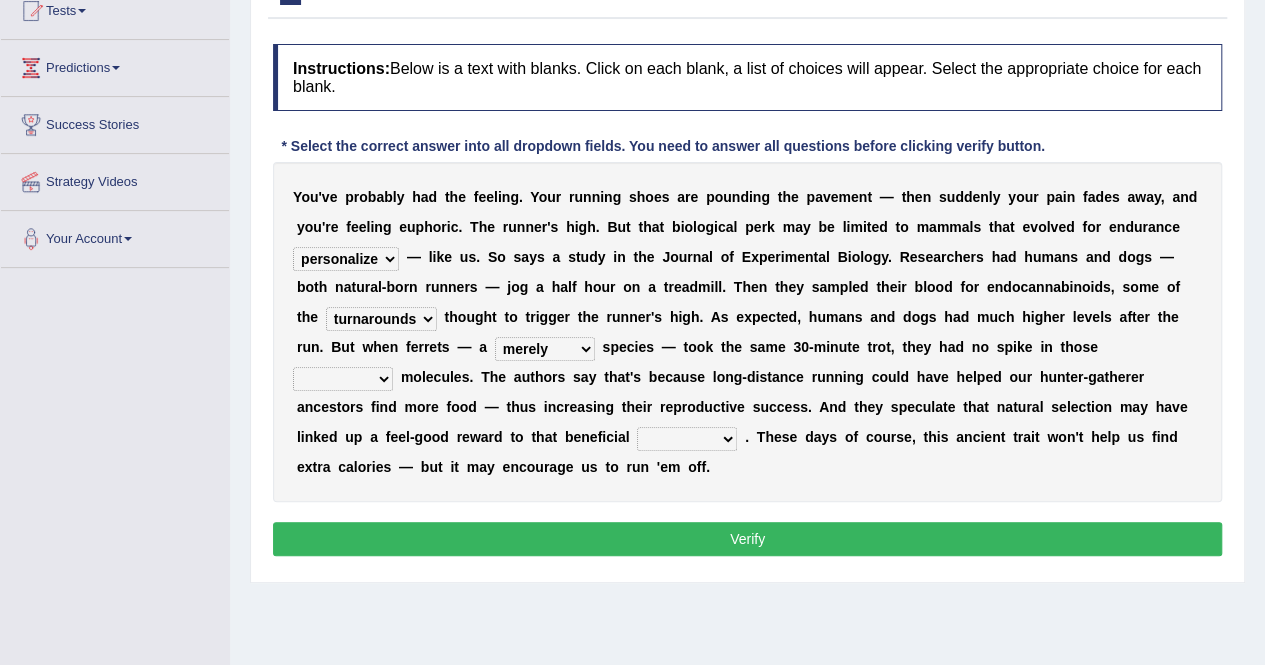 click on "groaned feel-good inchoate loaned" at bounding box center (343, 379) 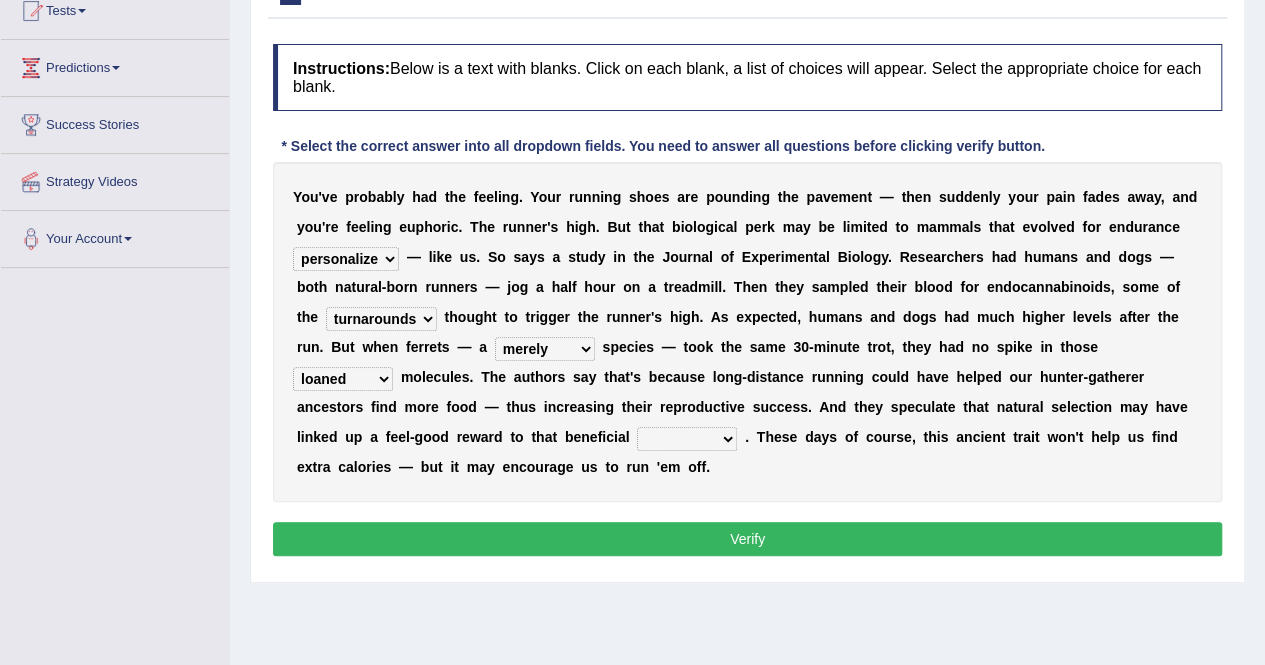 click on "groaned feel-good inchoate loaned" at bounding box center (343, 379) 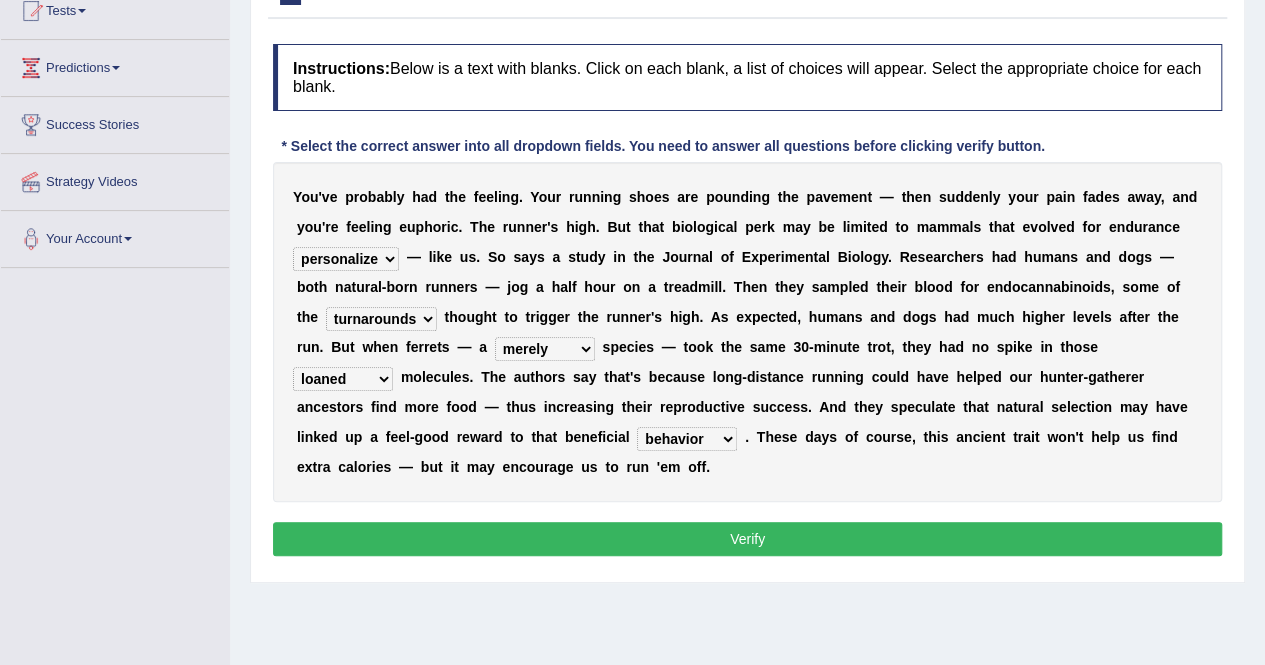 click on "Verify" at bounding box center [747, 539] 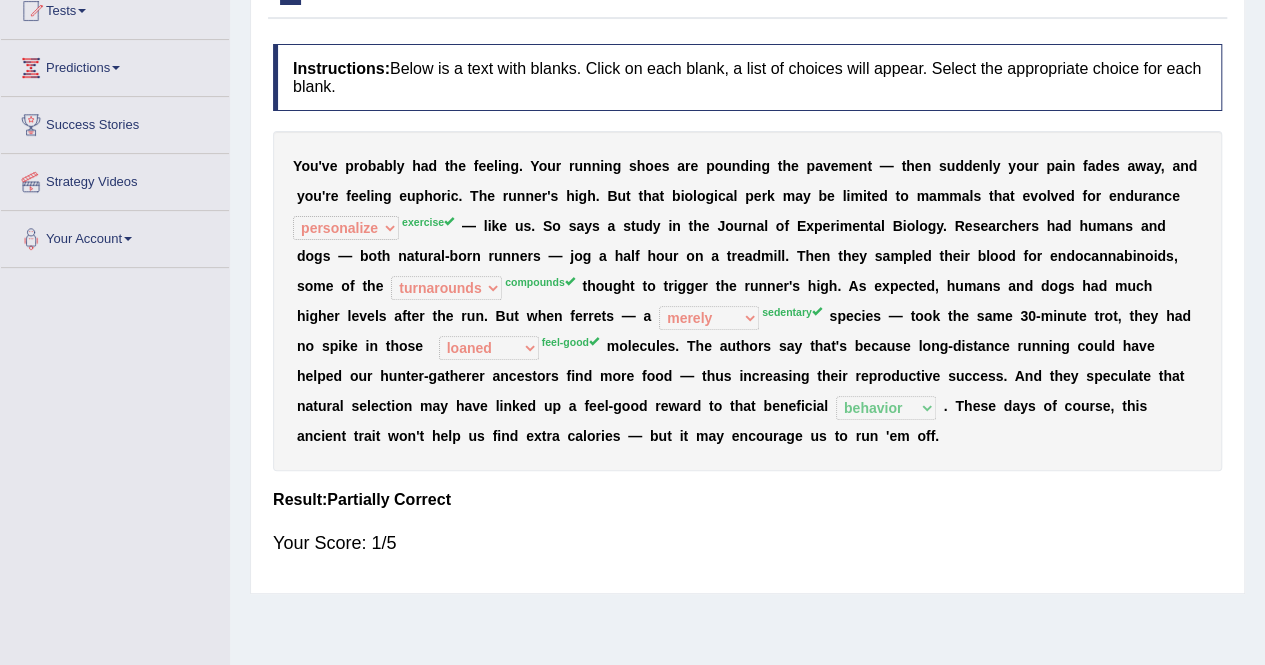 scroll, scrollTop: 0, scrollLeft: 0, axis: both 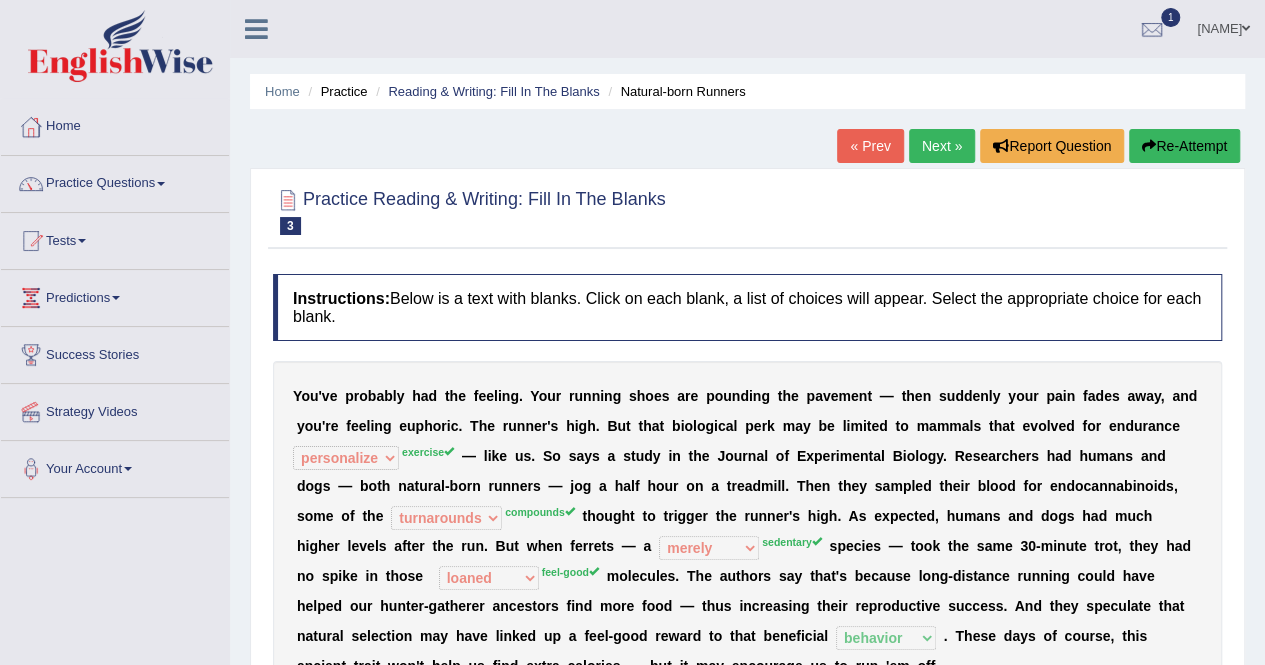click on "Re-Attempt" at bounding box center [1184, 146] 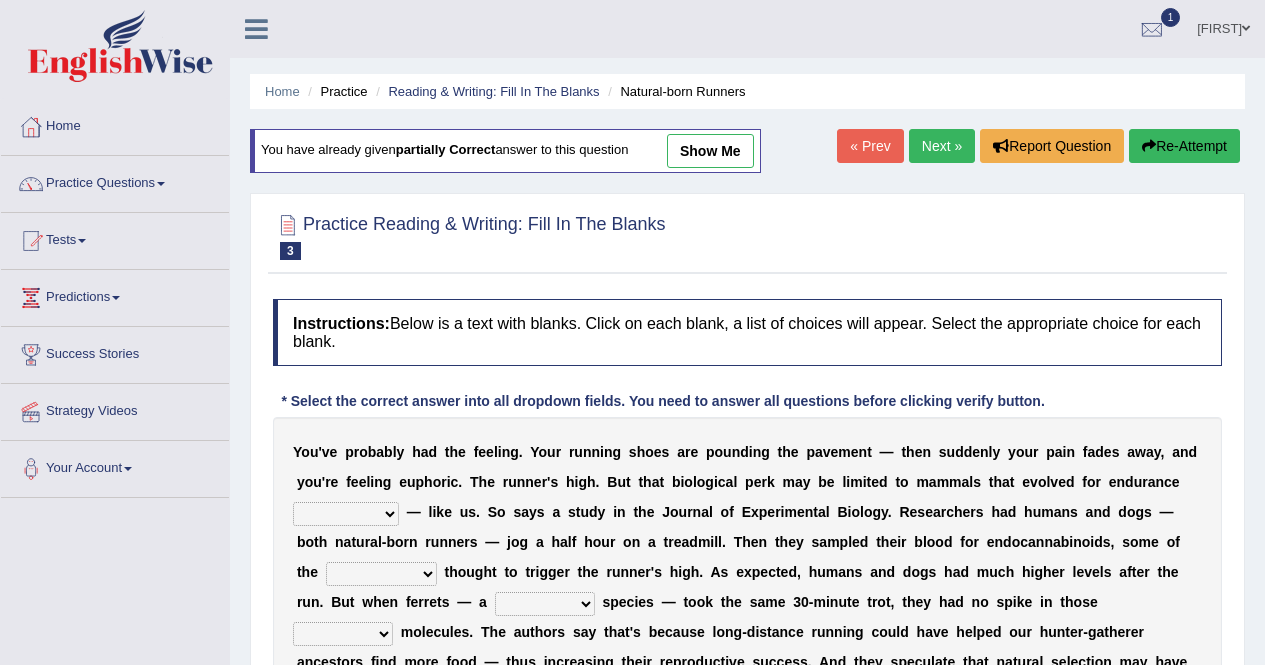 scroll, scrollTop: 0, scrollLeft: 0, axis: both 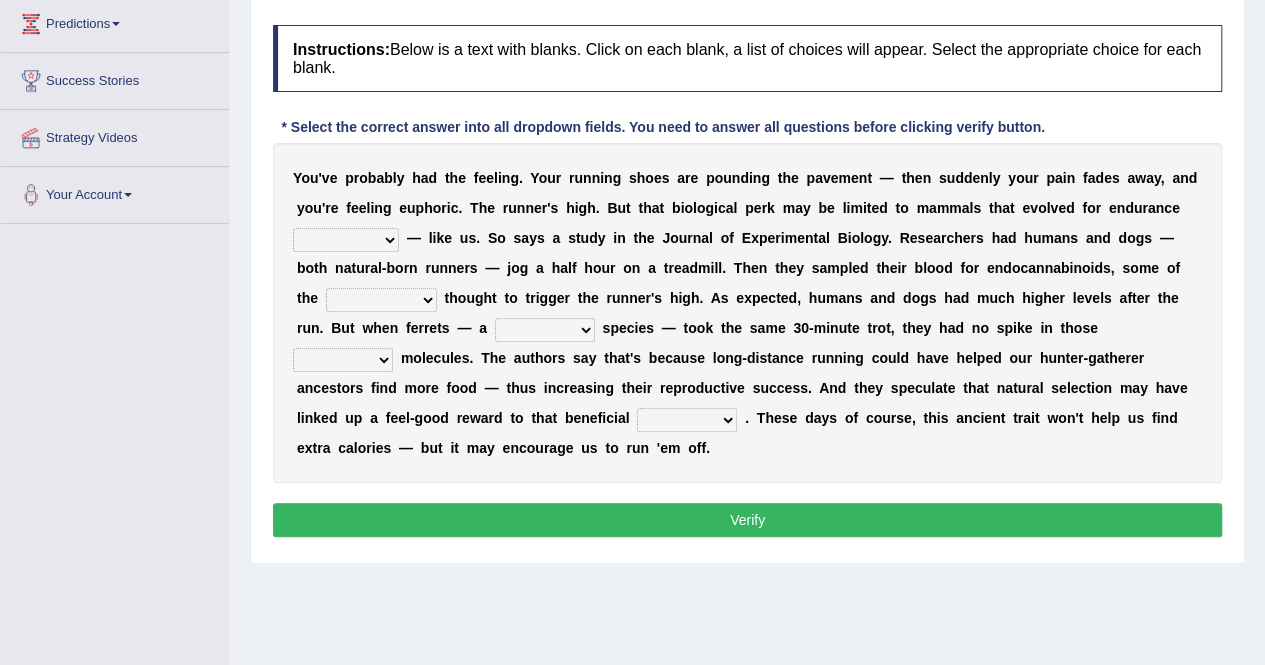 click on "dykes personalize classifies exercise" at bounding box center [346, 240] 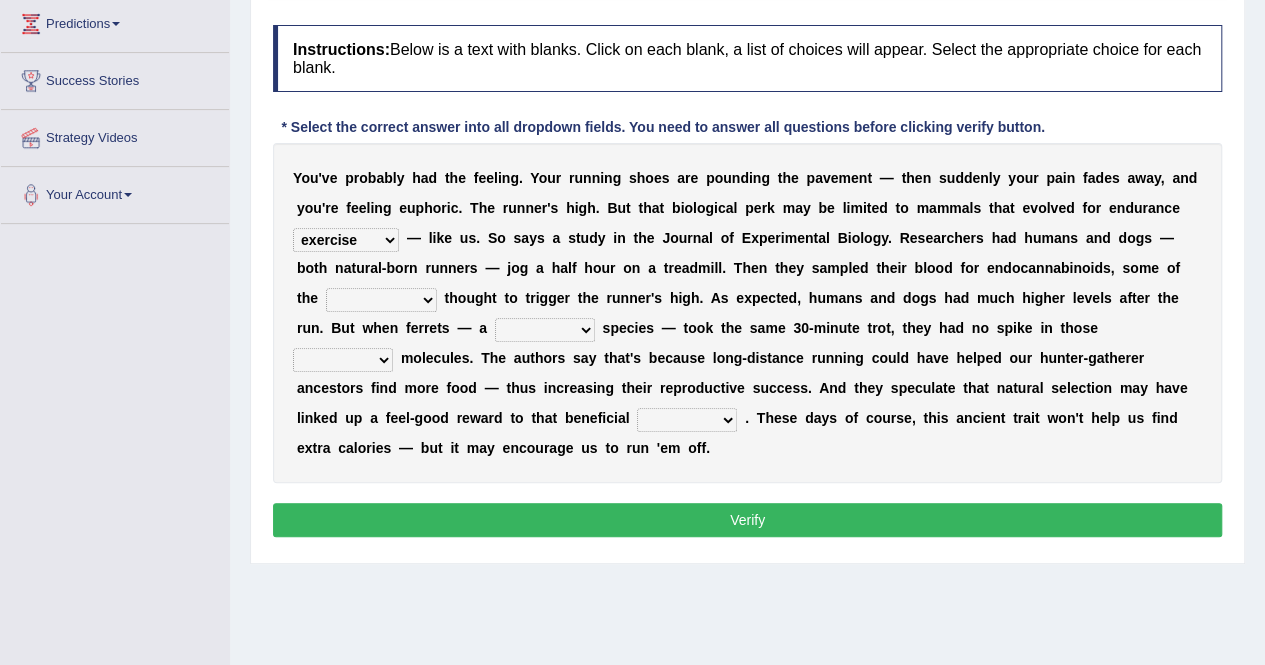 click on "dykes personalize classifies exercise" at bounding box center [346, 240] 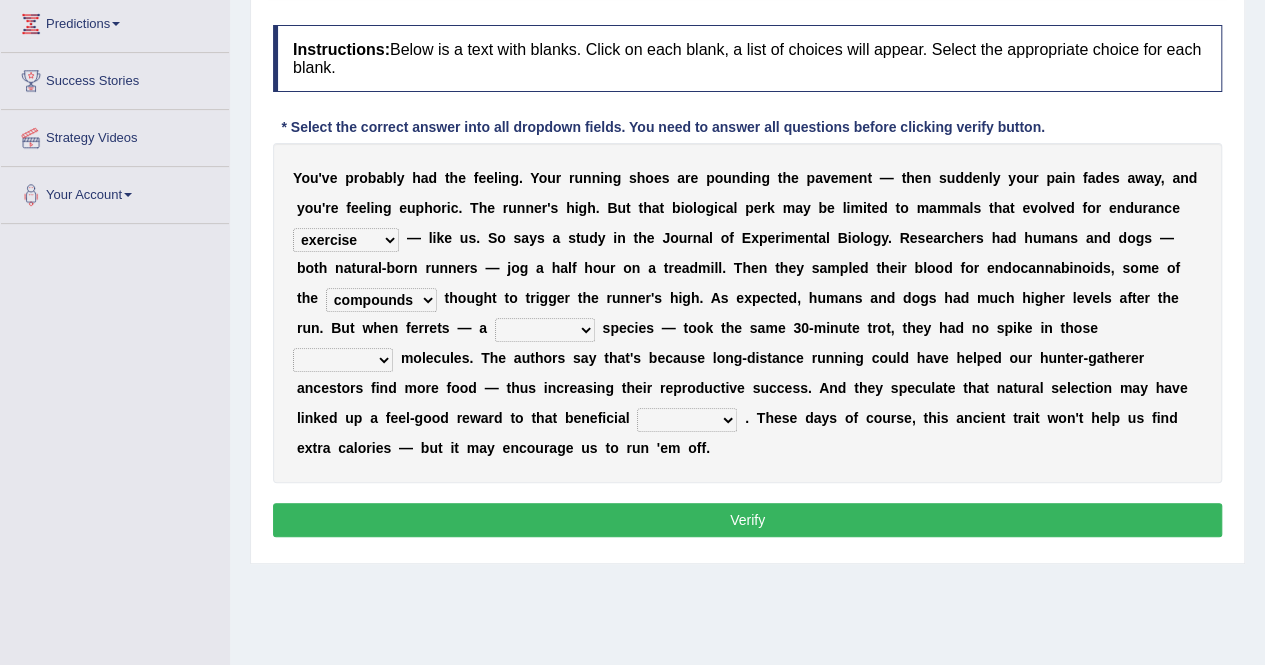 click on "excellency merely faerie sedentary" at bounding box center (545, 330) 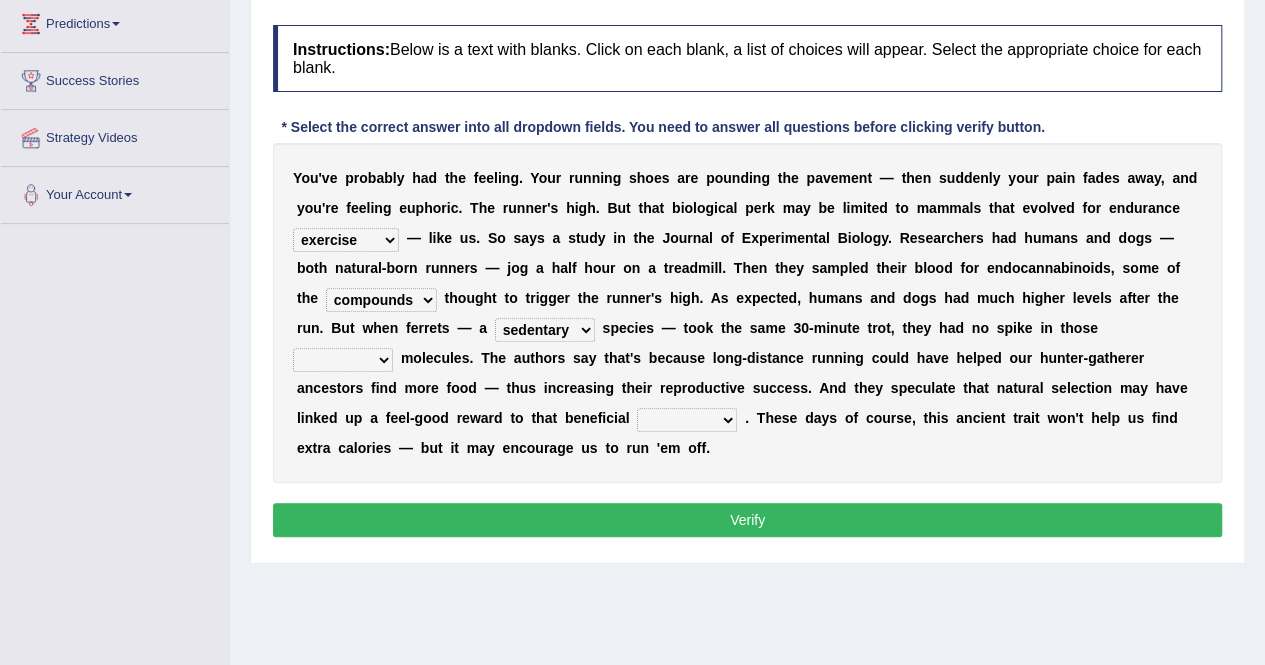 click on "excellency merely faerie sedentary" at bounding box center (545, 330) 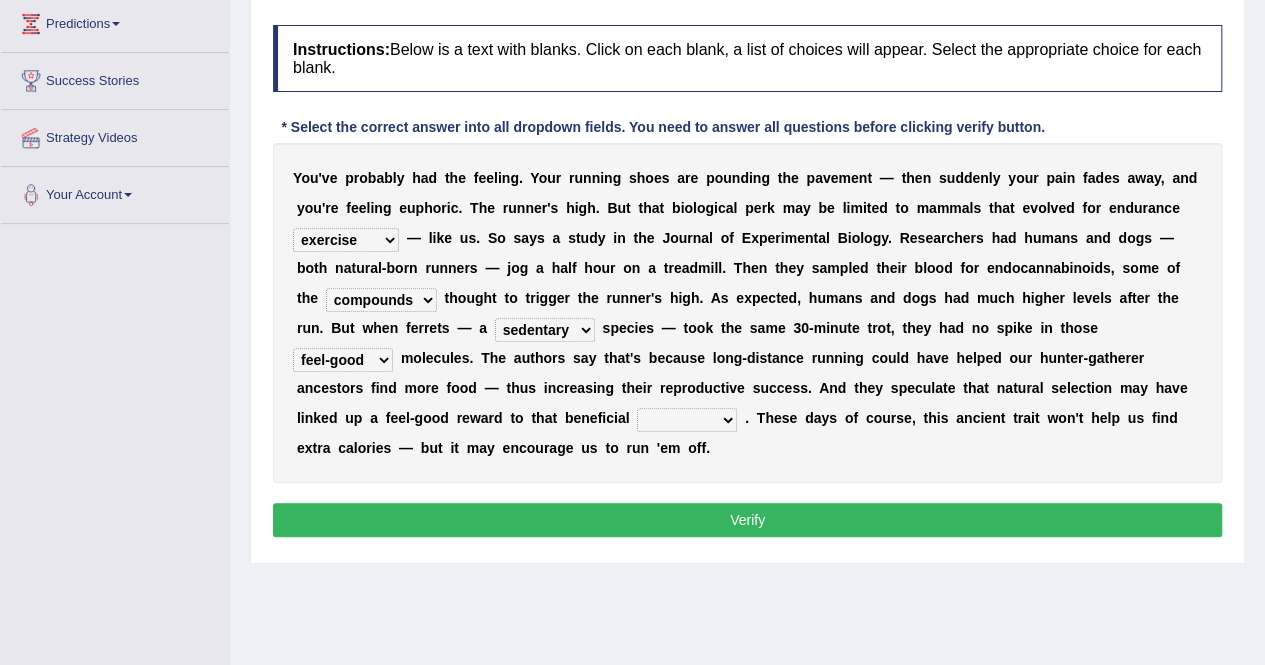 click on "groaned feel-good inchoate loaned" at bounding box center [343, 360] 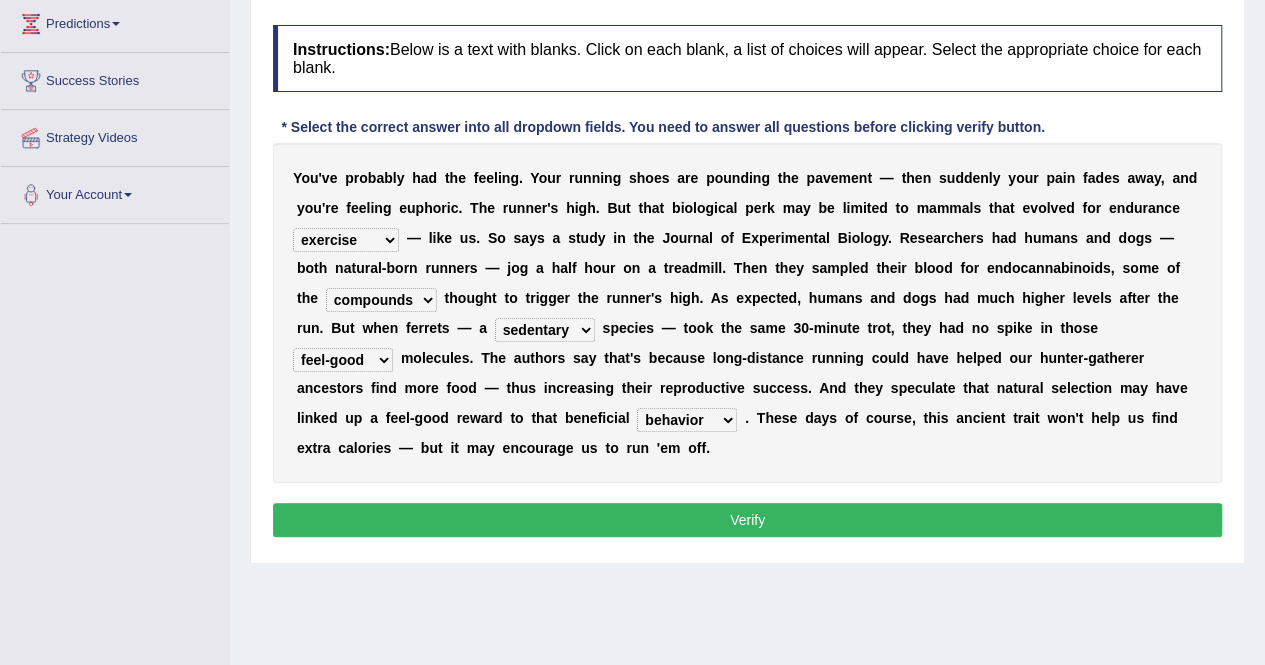 click on "wager exchanger behavior regulator" at bounding box center (687, 420) 